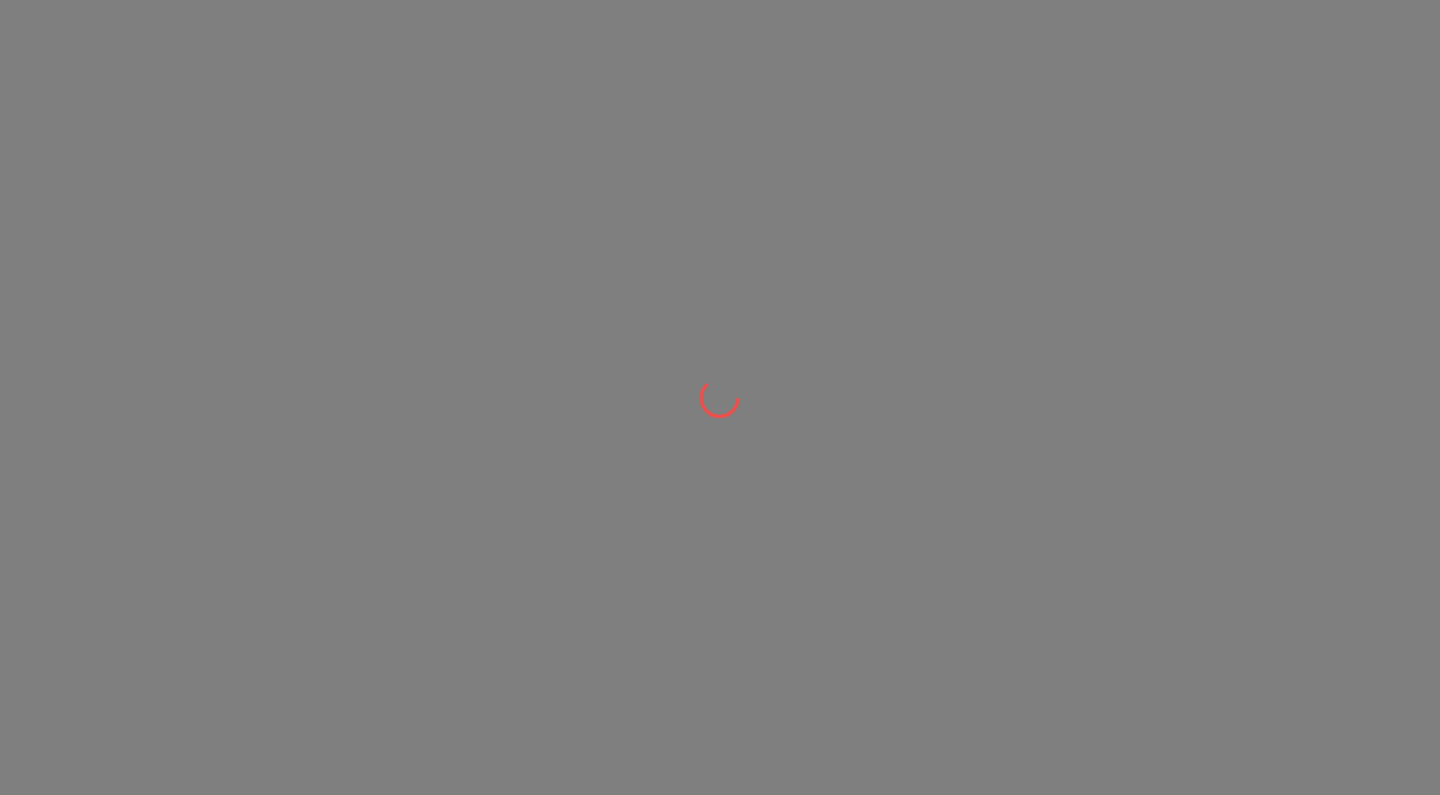 scroll, scrollTop: 0, scrollLeft: 0, axis: both 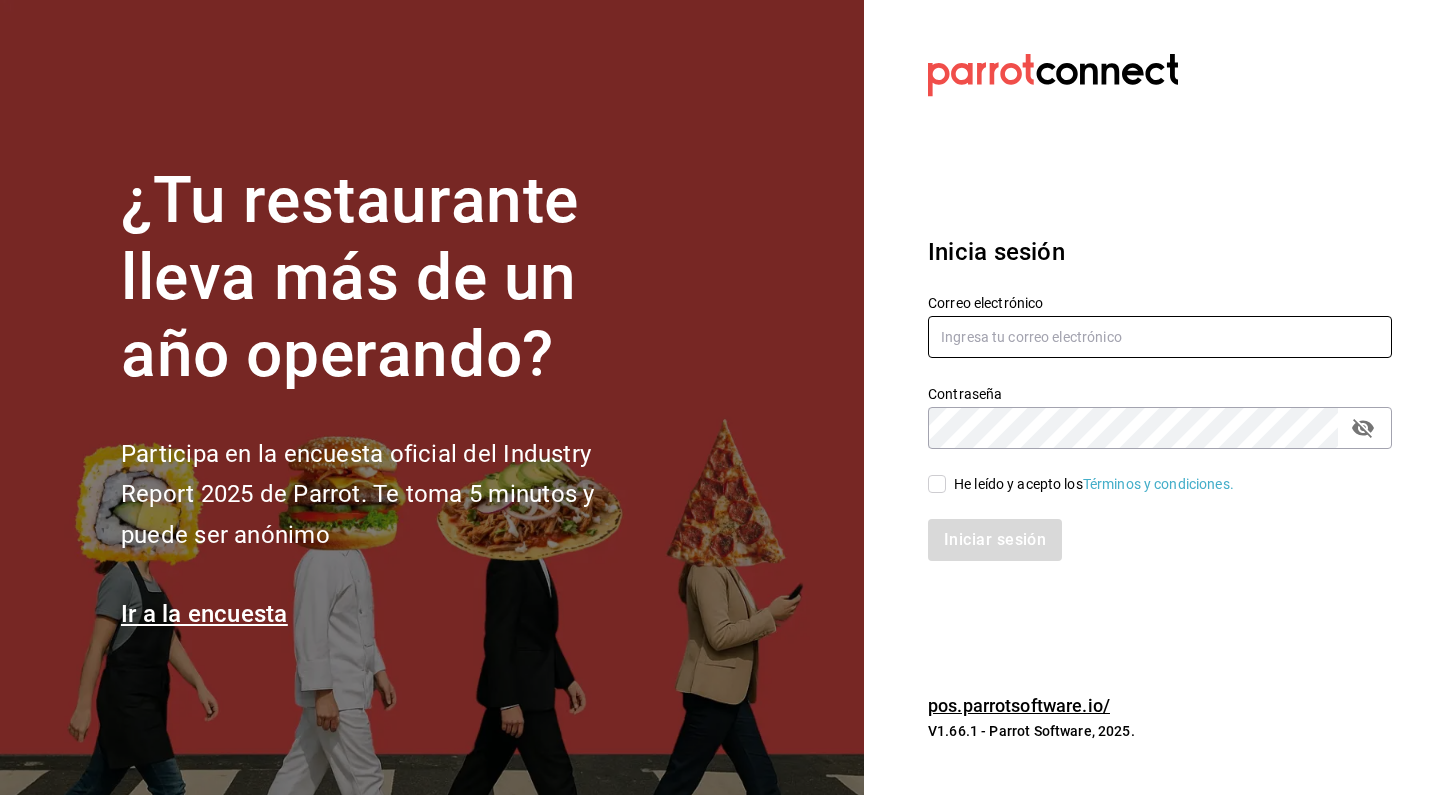 type on "saigoncito.mx@gmail.com" 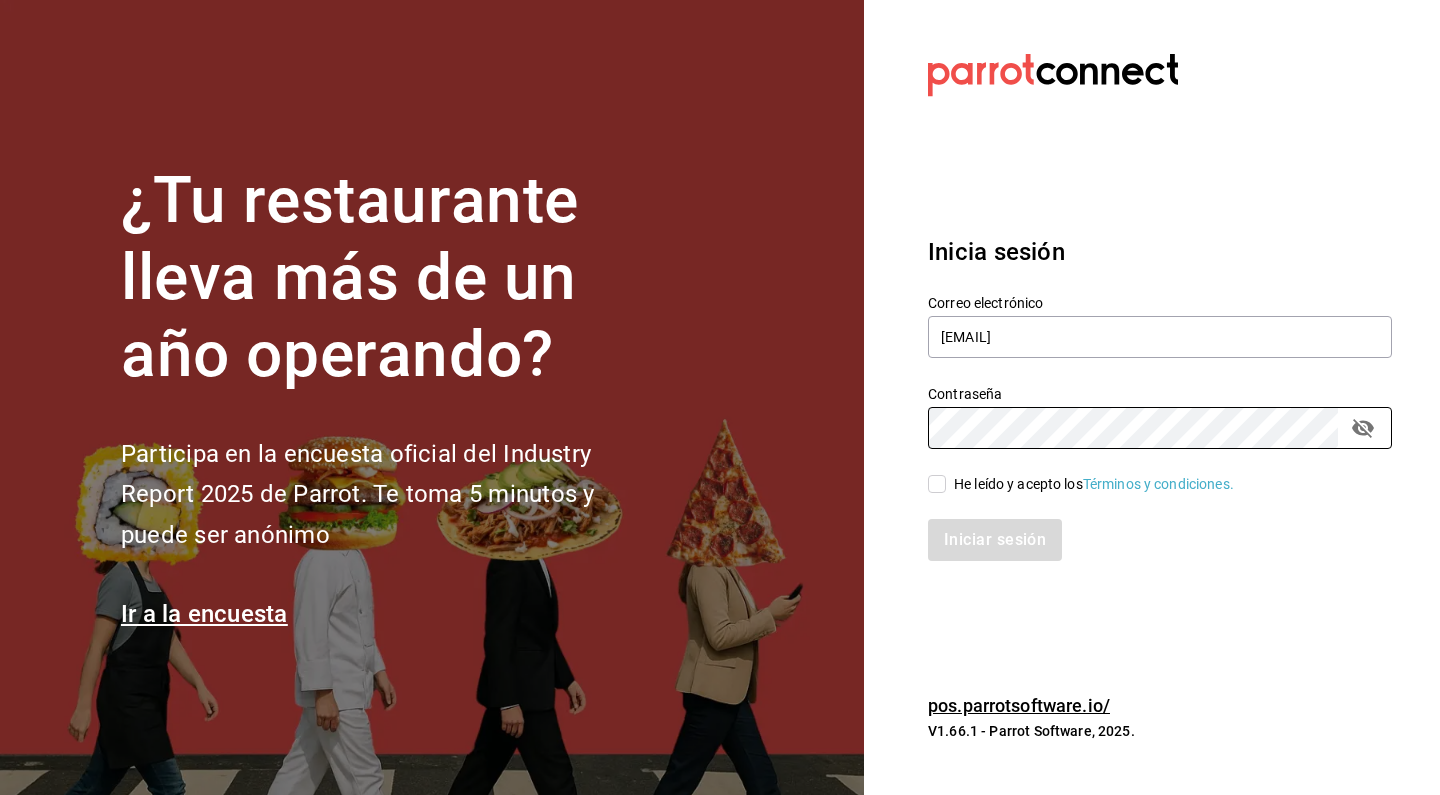 click on "He leído y acepto los  Términos y condiciones." at bounding box center (937, 484) 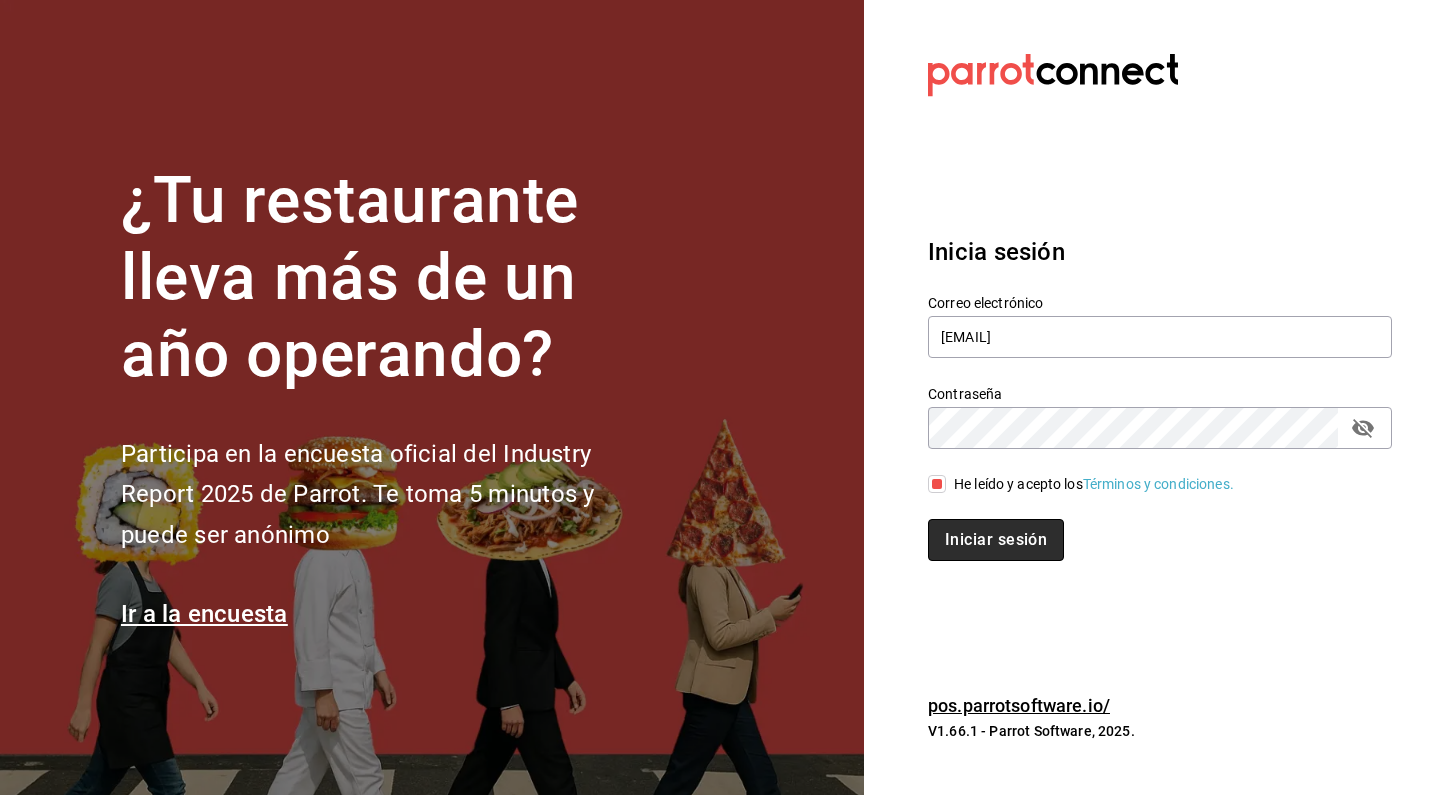 click on "Iniciar sesión" at bounding box center (996, 540) 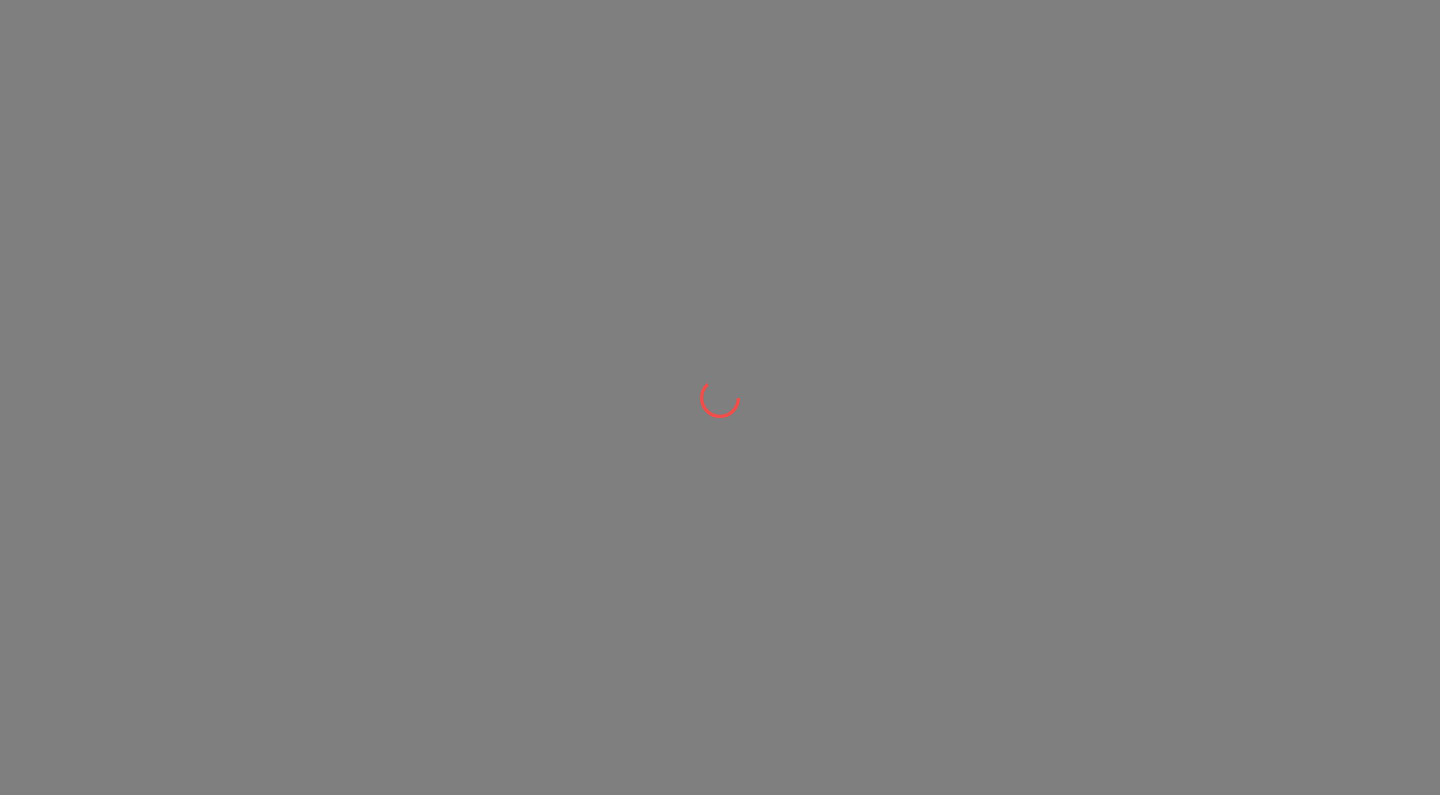scroll, scrollTop: 0, scrollLeft: 0, axis: both 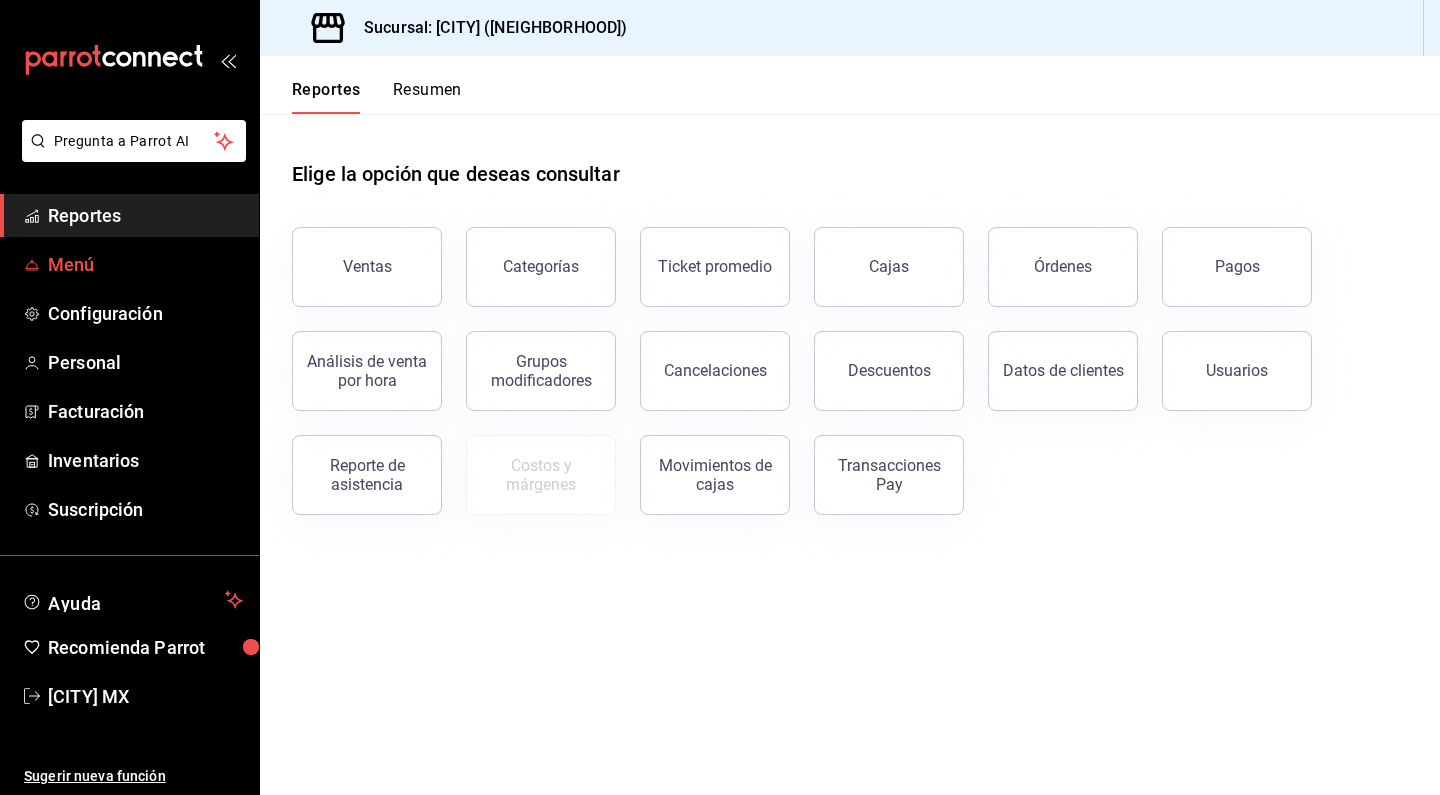 click on "Menú" at bounding box center [145, 264] 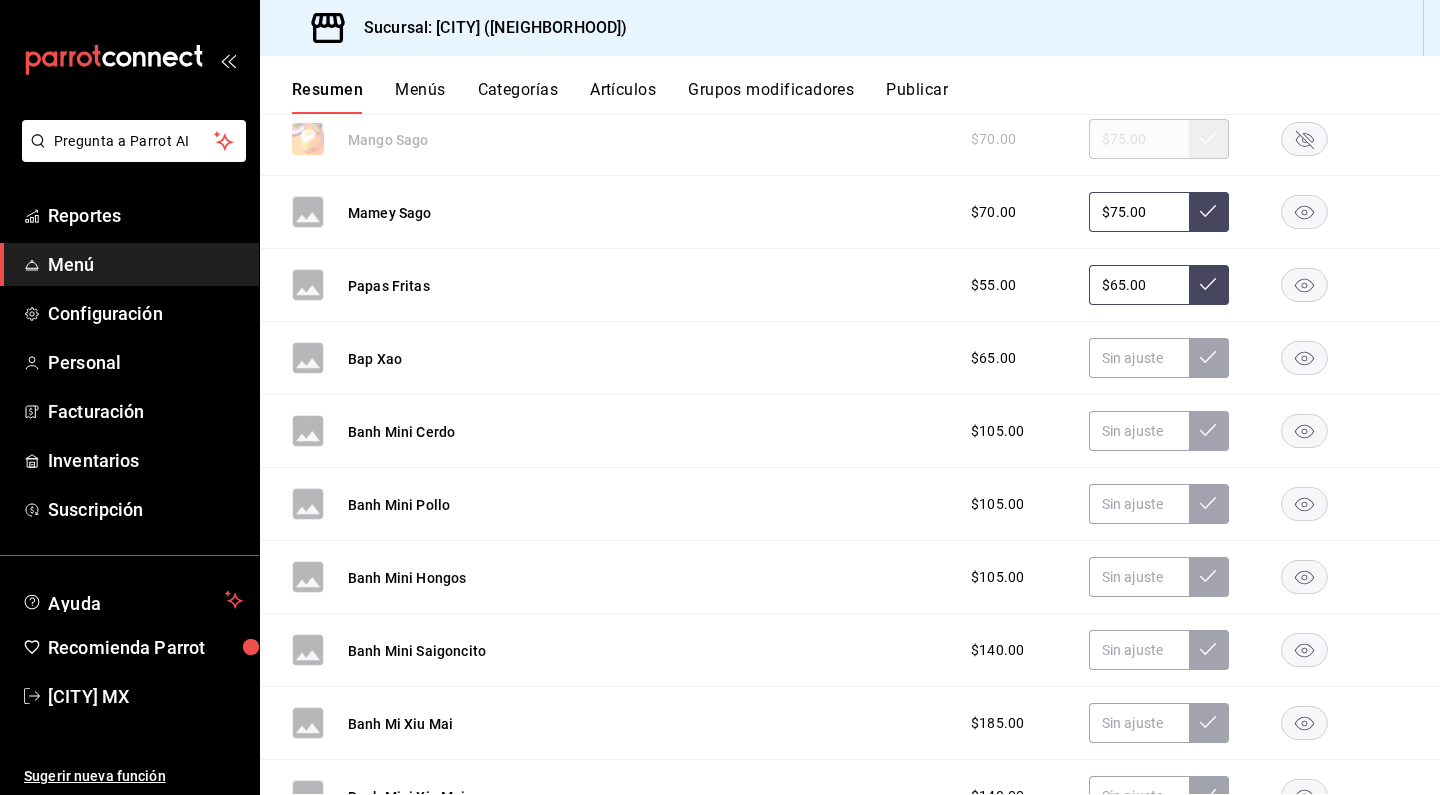 scroll, scrollTop: 1233, scrollLeft: 0, axis: vertical 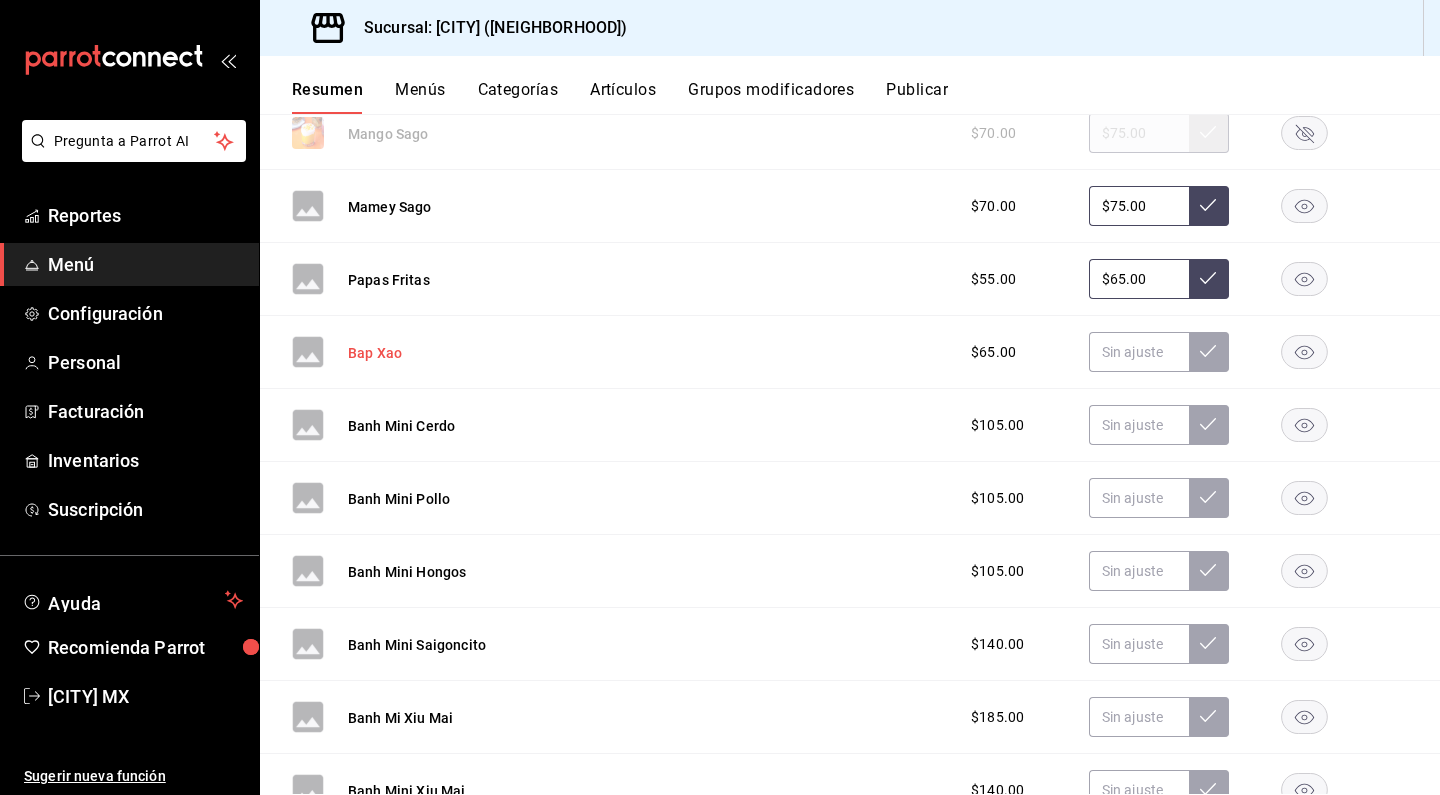 click on "Bap Xao" at bounding box center (375, 353) 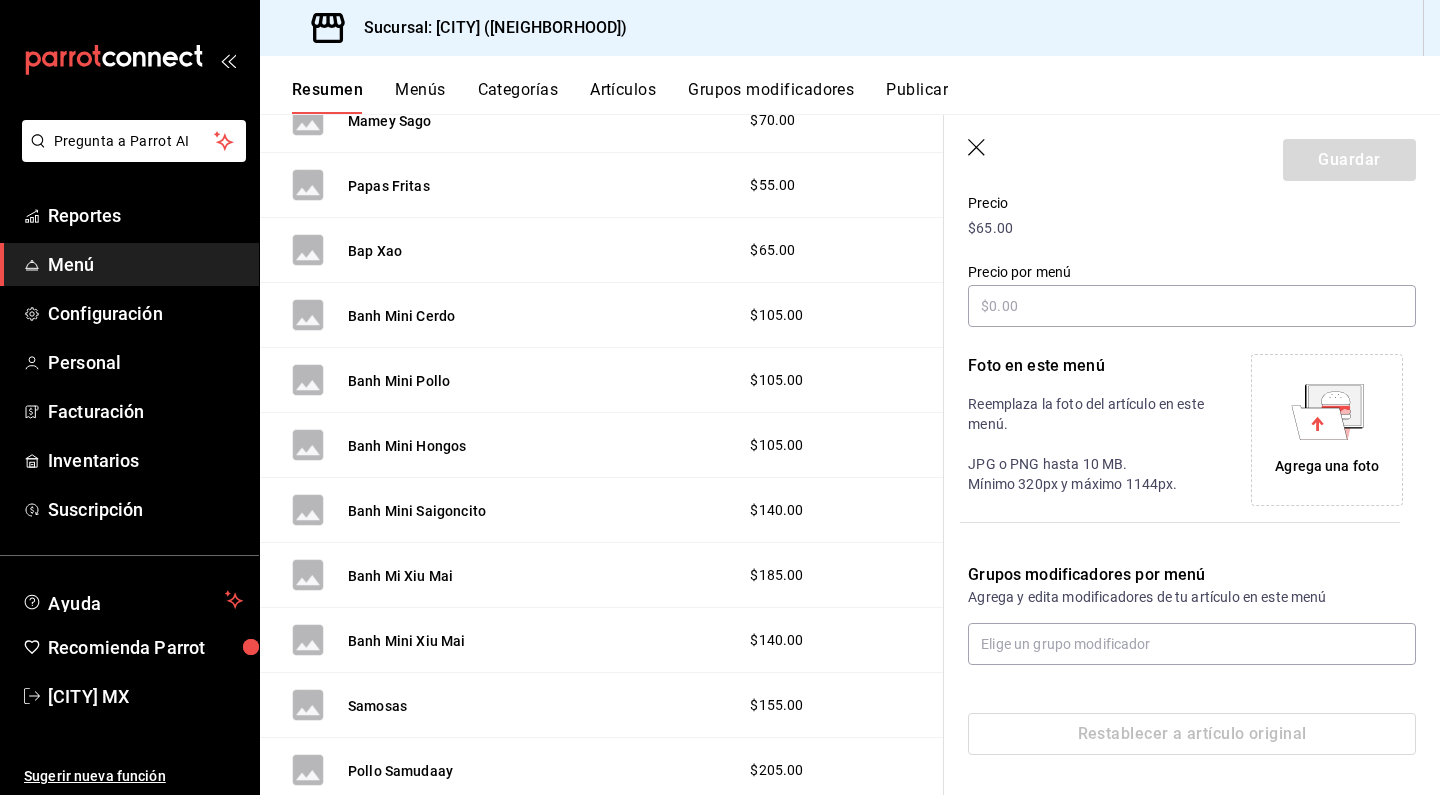 scroll, scrollTop: 289, scrollLeft: 0, axis: vertical 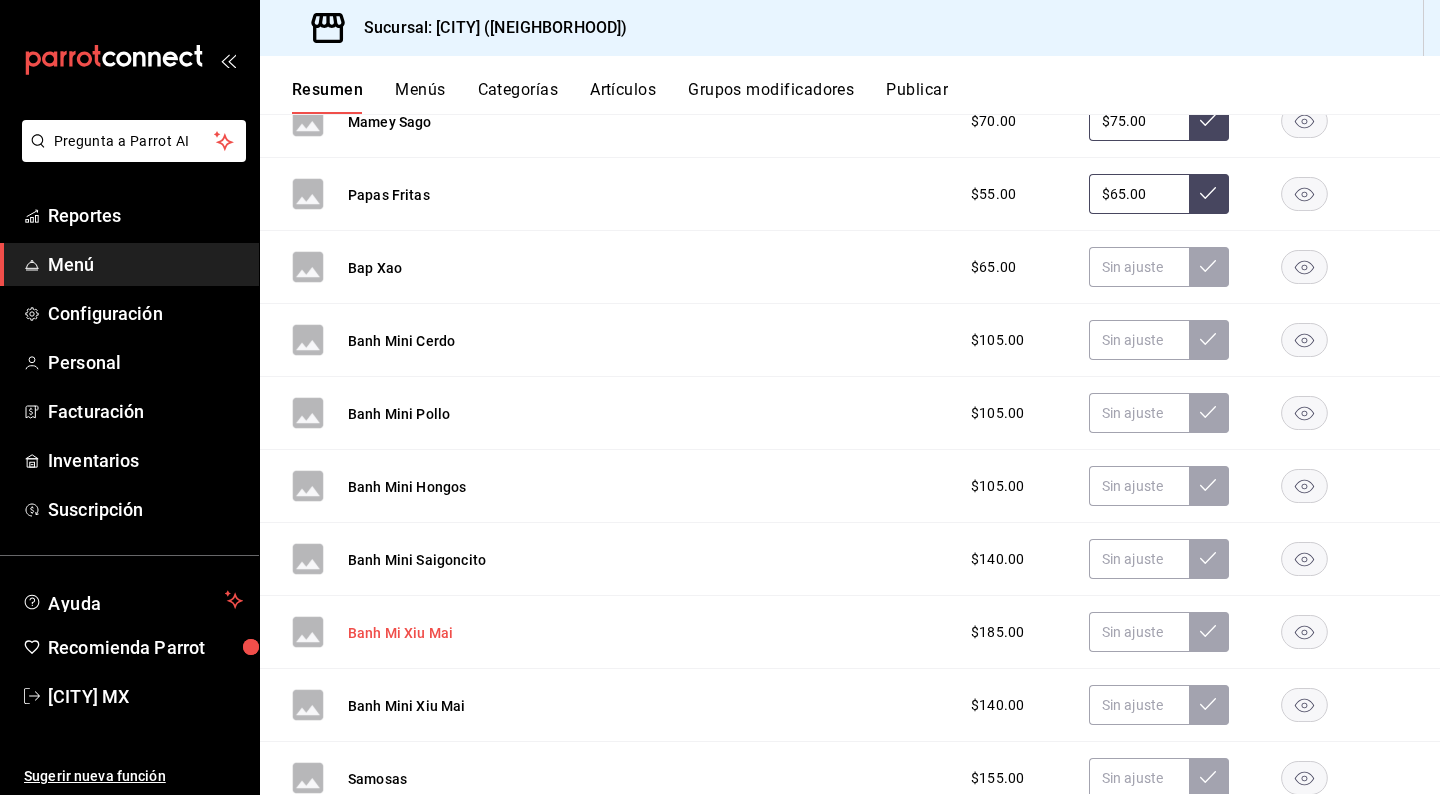 click on "Banh Mi Xiu Mai" at bounding box center (400, 633) 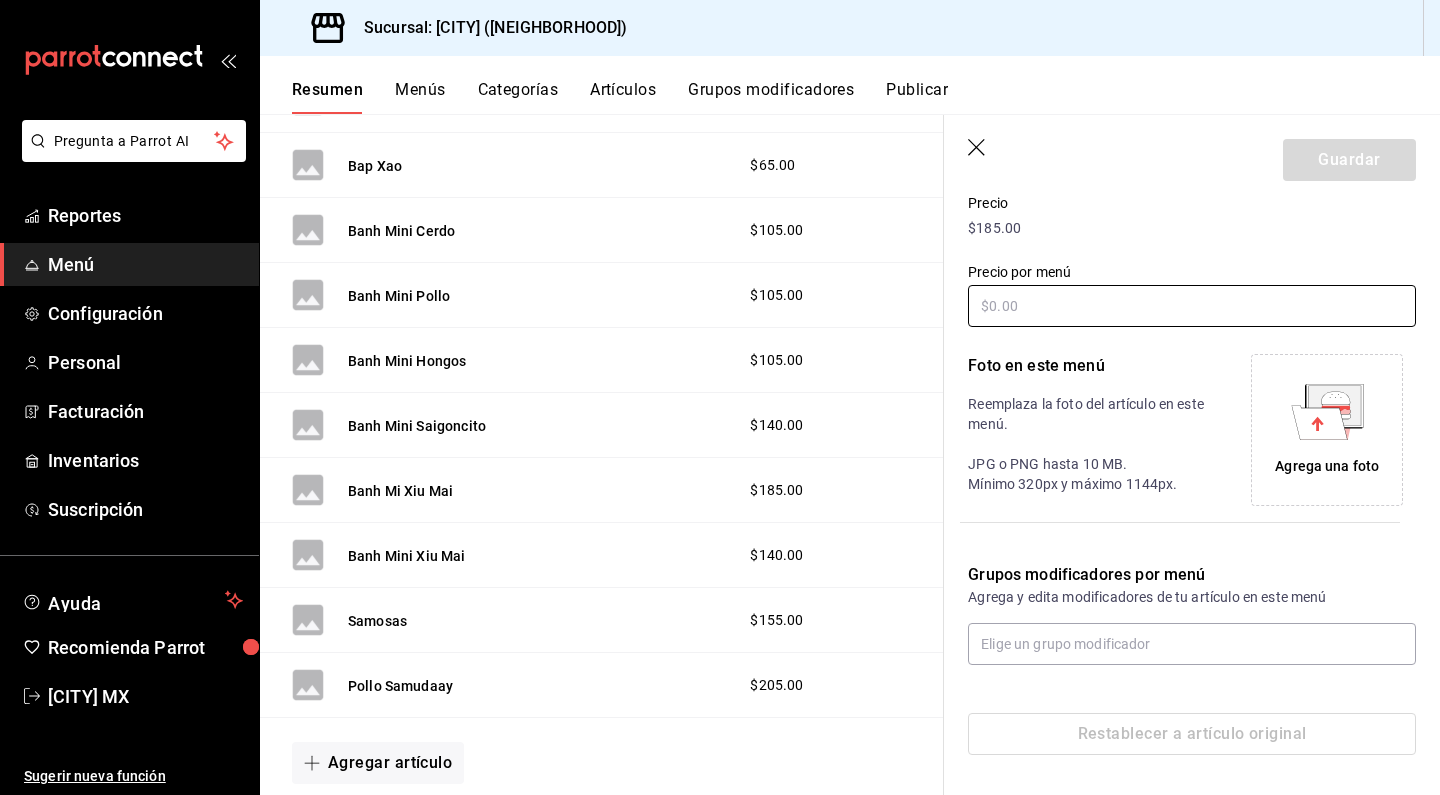 scroll, scrollTop: 0, scrollLeft: 0, axis: both 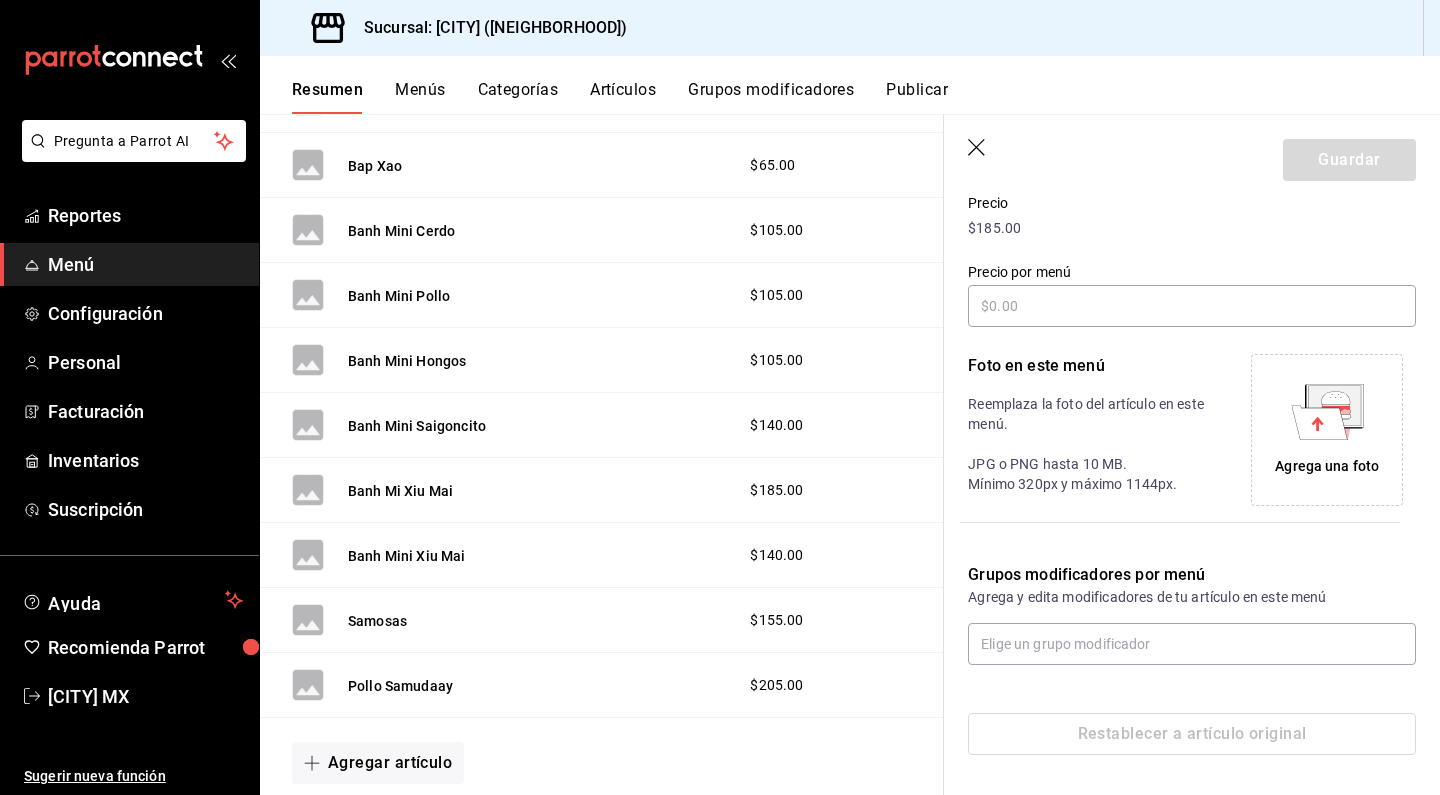 click 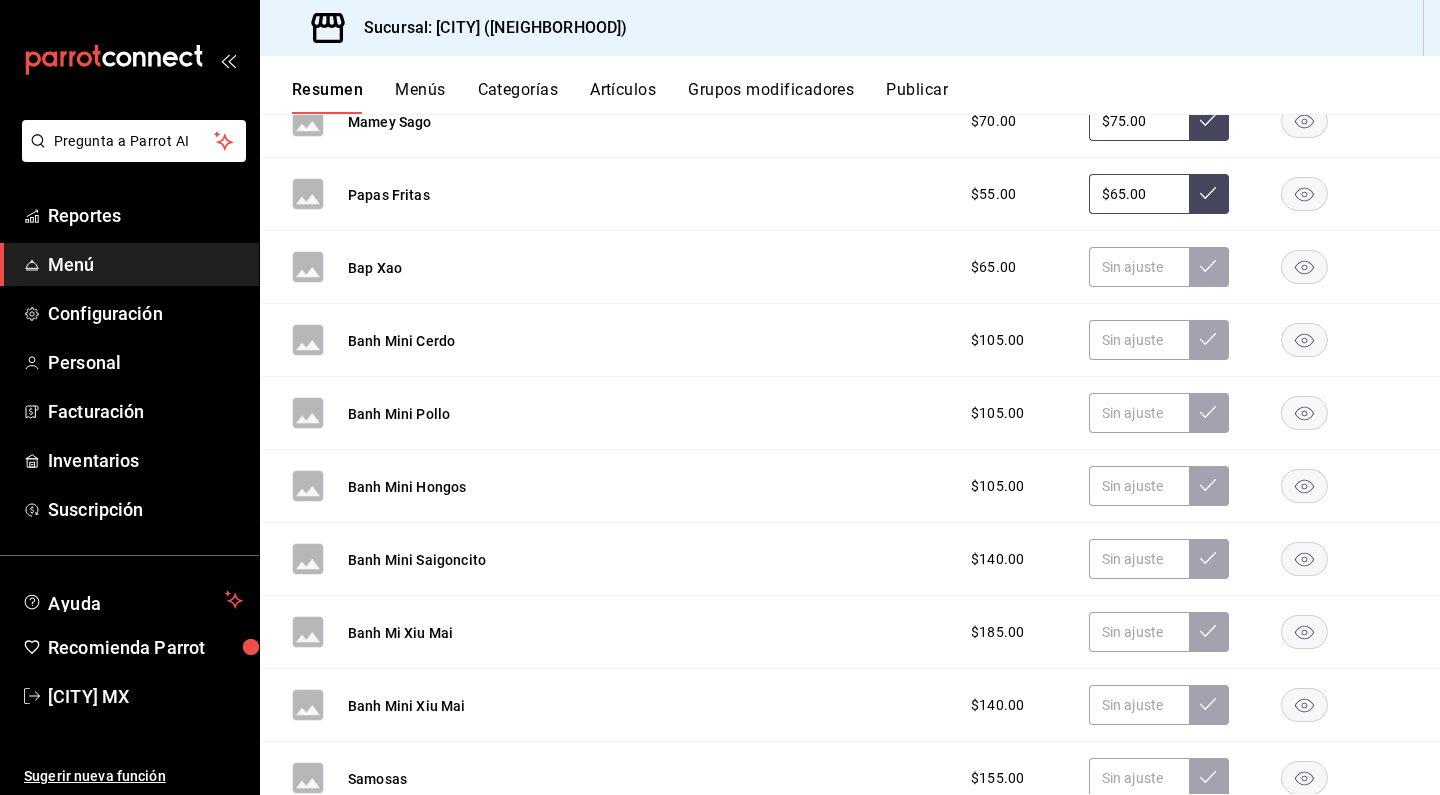 click on "Menús" at bounding box center (420, 97) 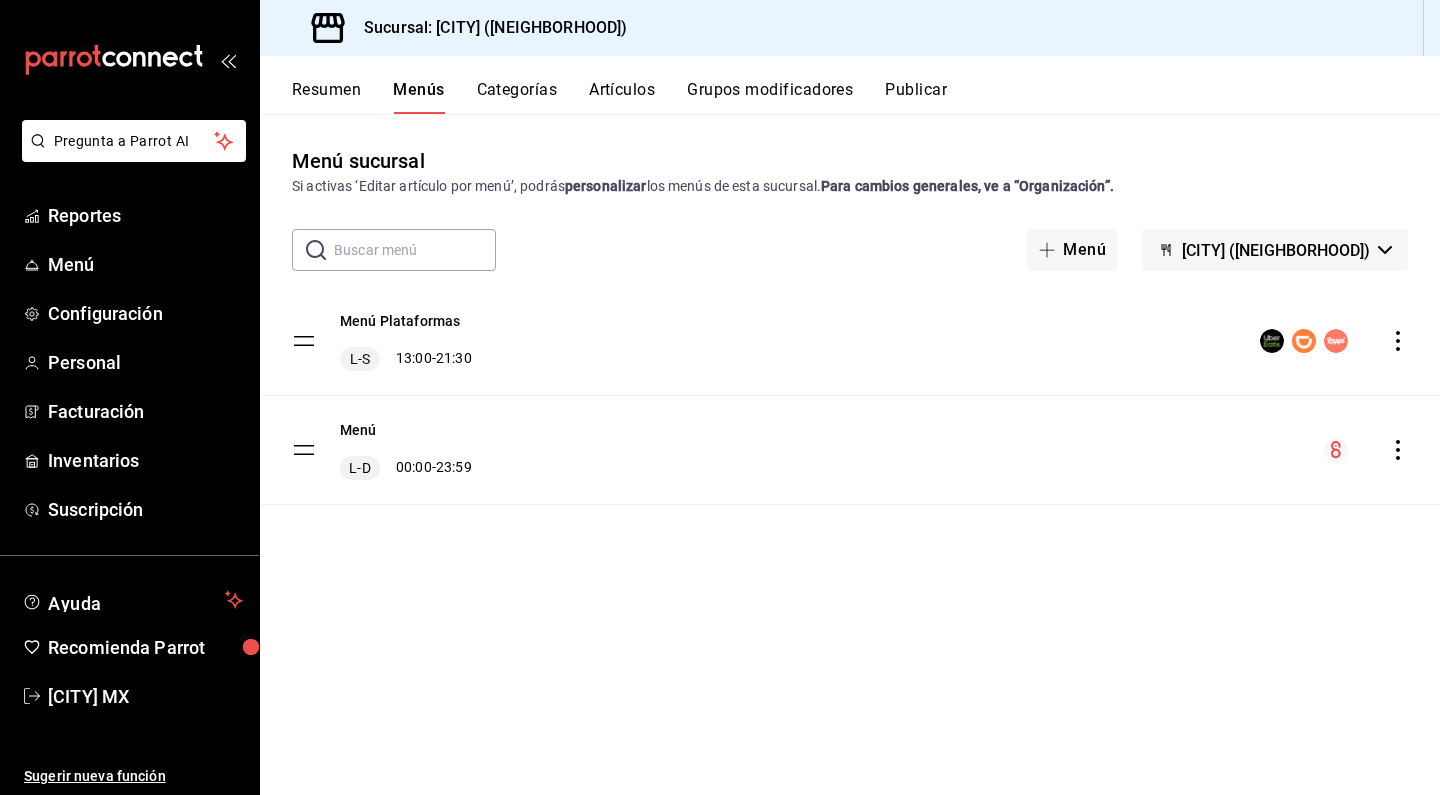 click on "Artículos" at bounding box center (622, 97) 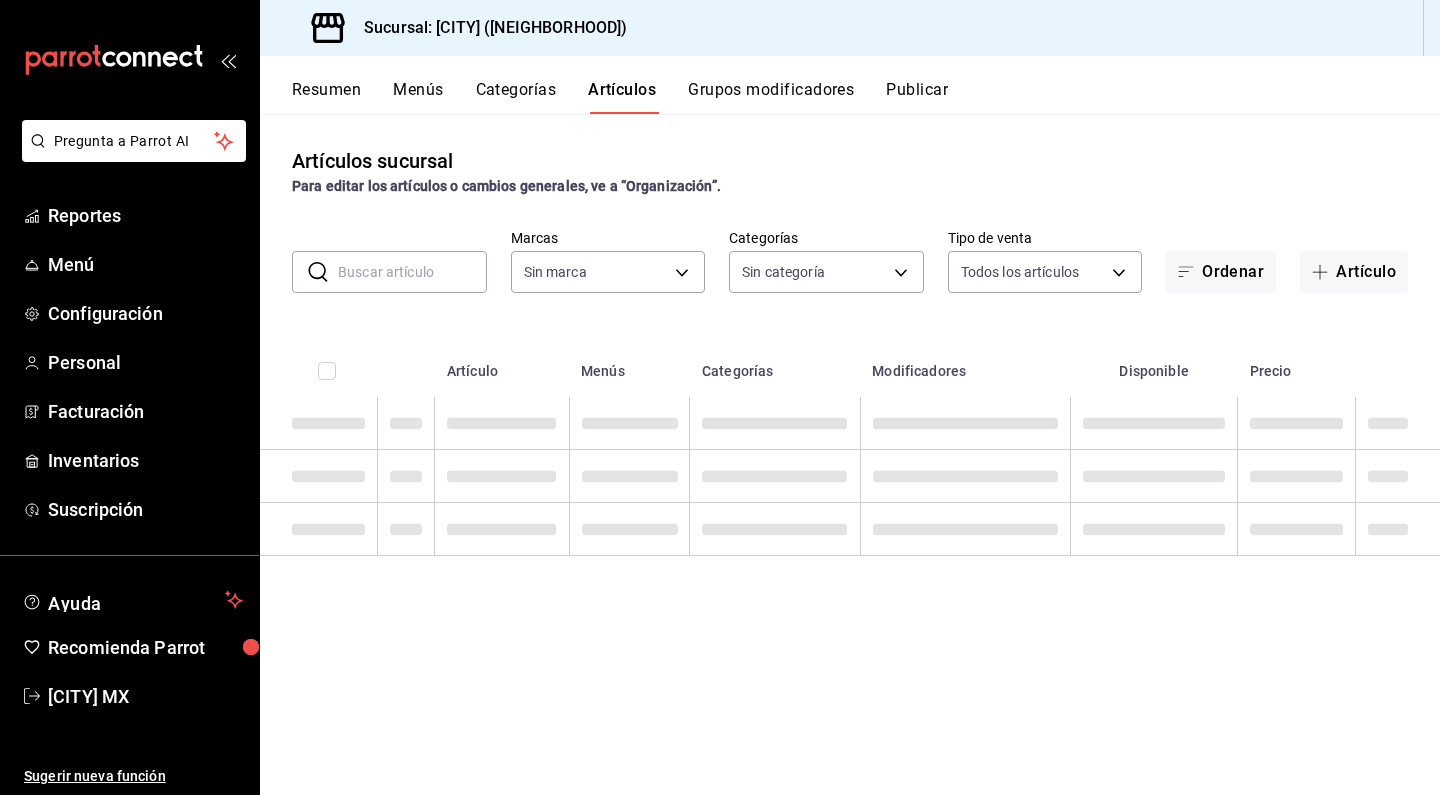 type on "[UUID]" 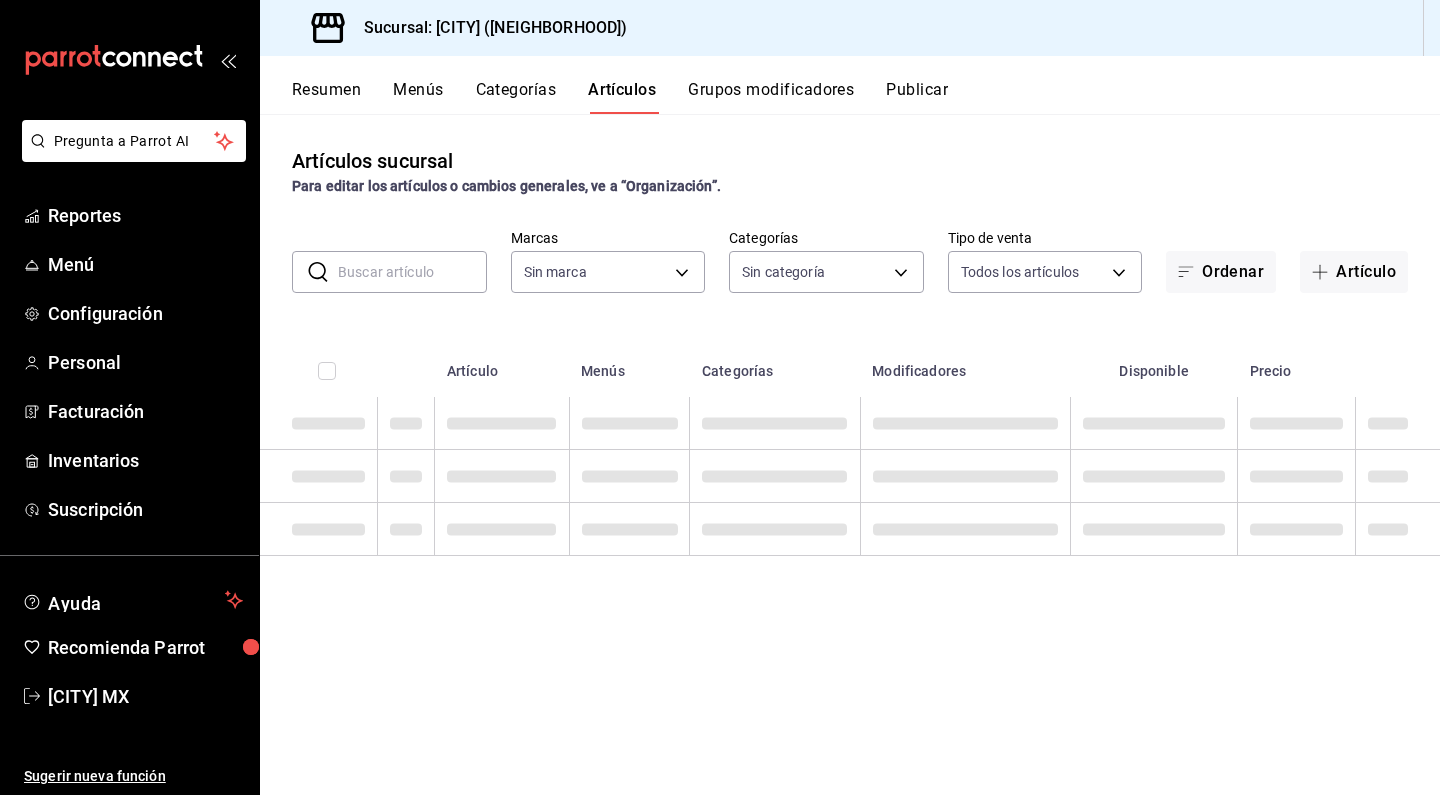 type on "[UUID],[UUID],[UUID]" 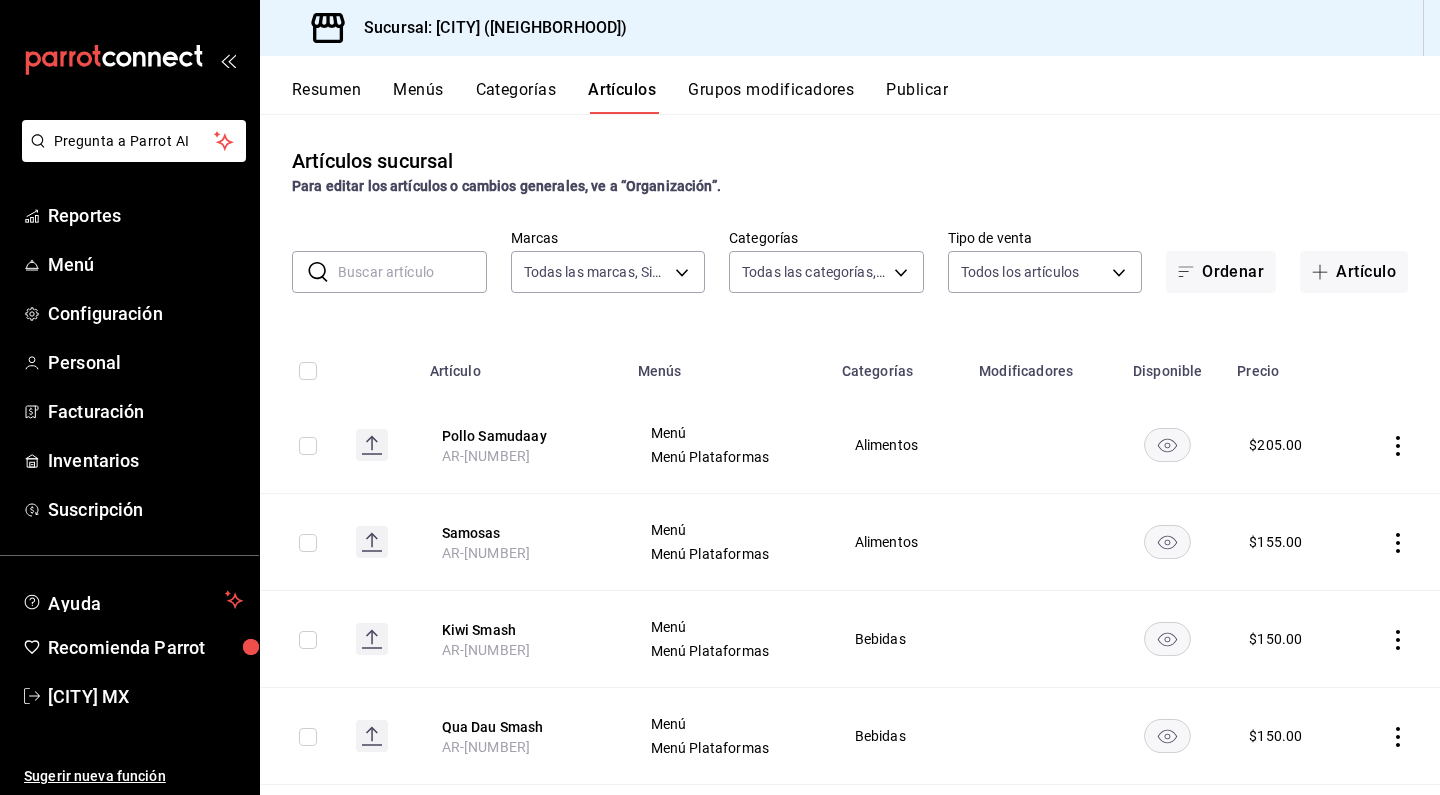click 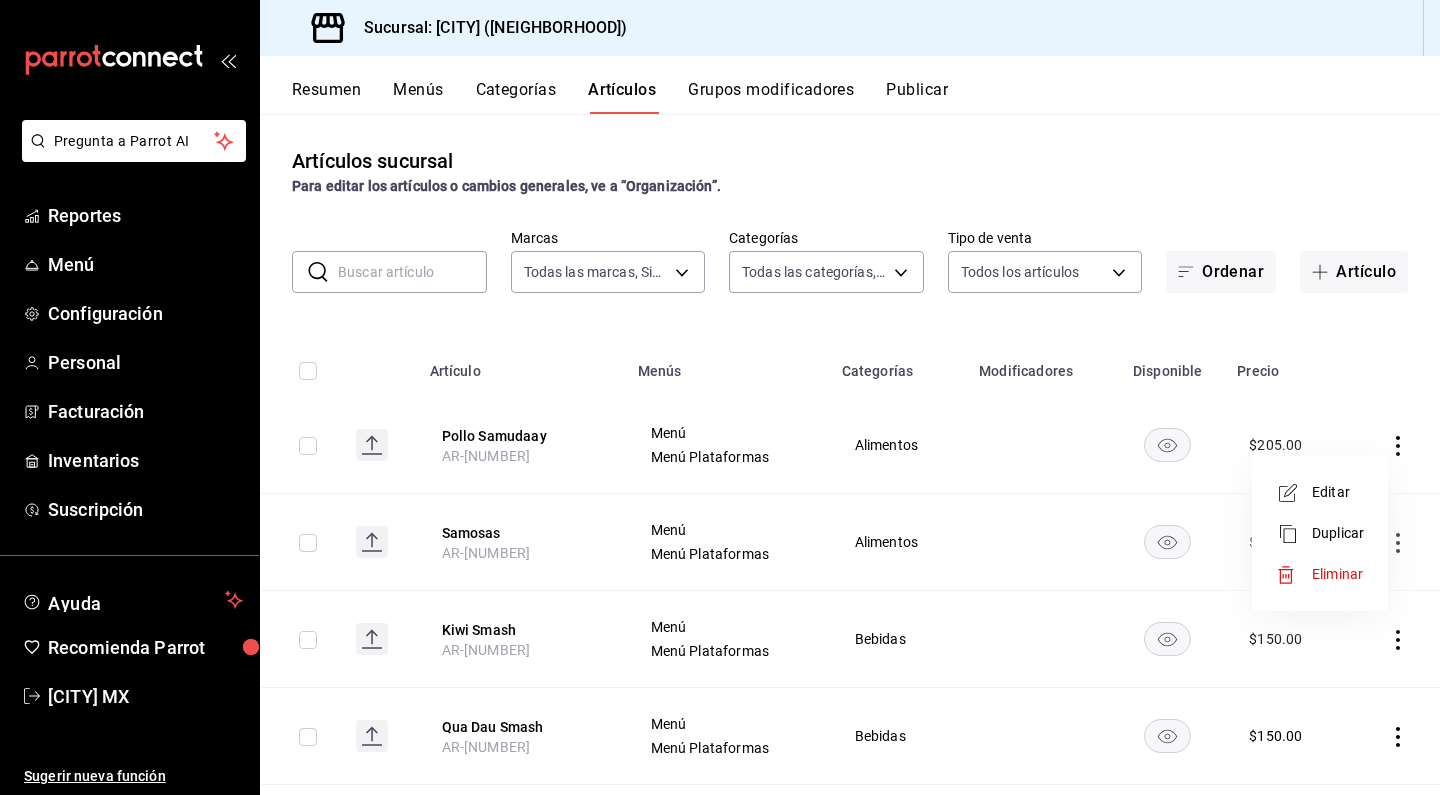 click on "Eliminar" at bounding box center (1338, 574) 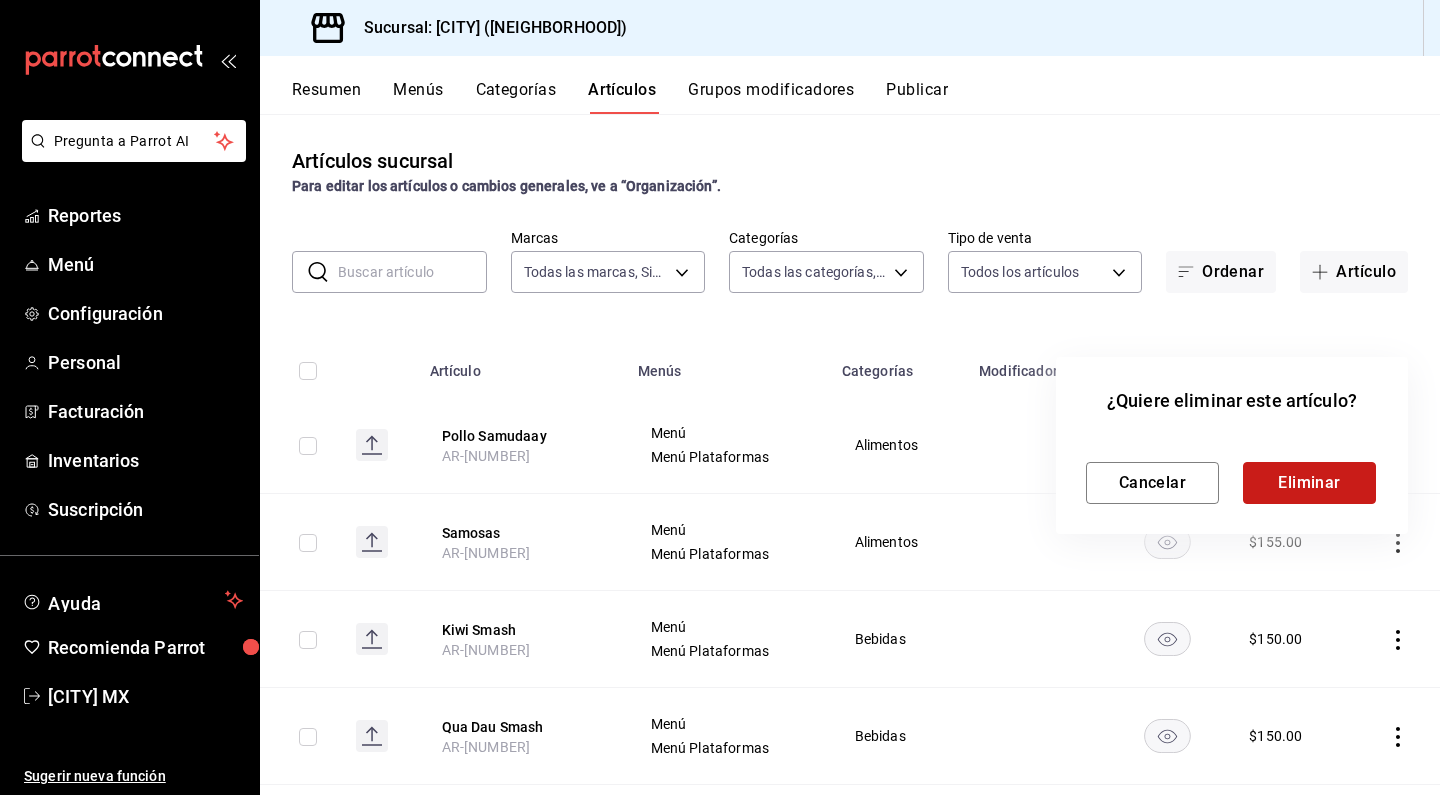 click on "Eliminar" at bounding box center (1309, 483) 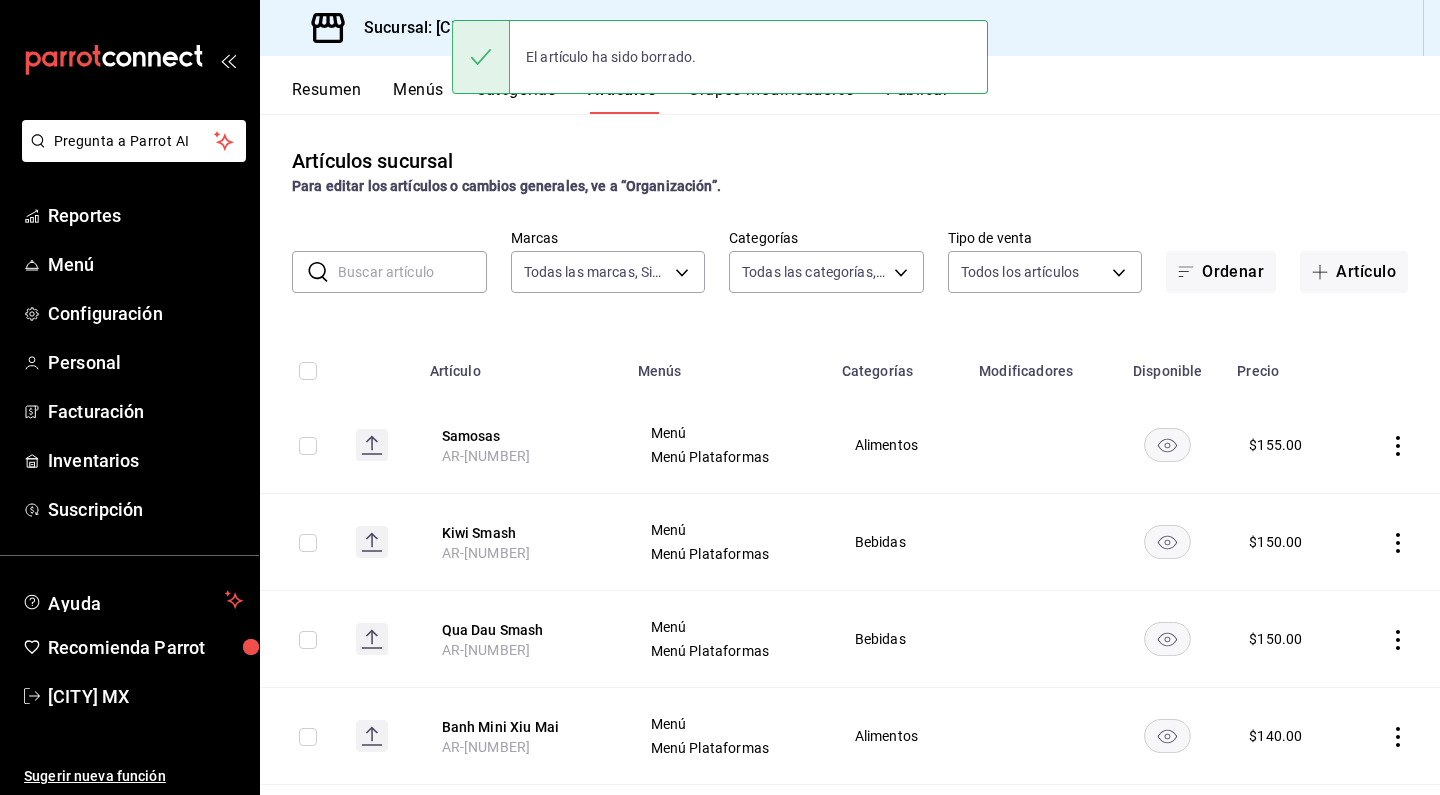click 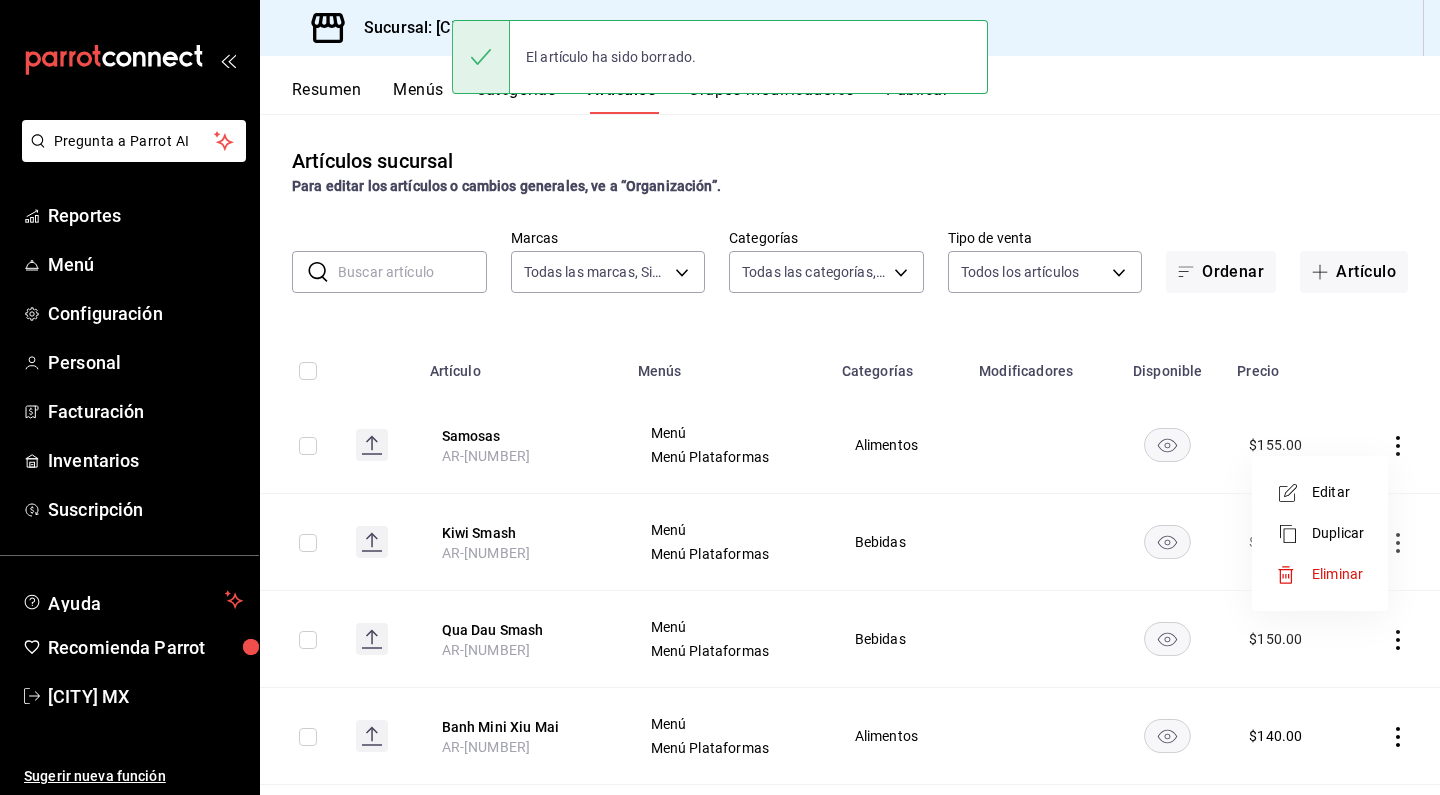 click on "Eliminar" at bounding box center (1337, 574) 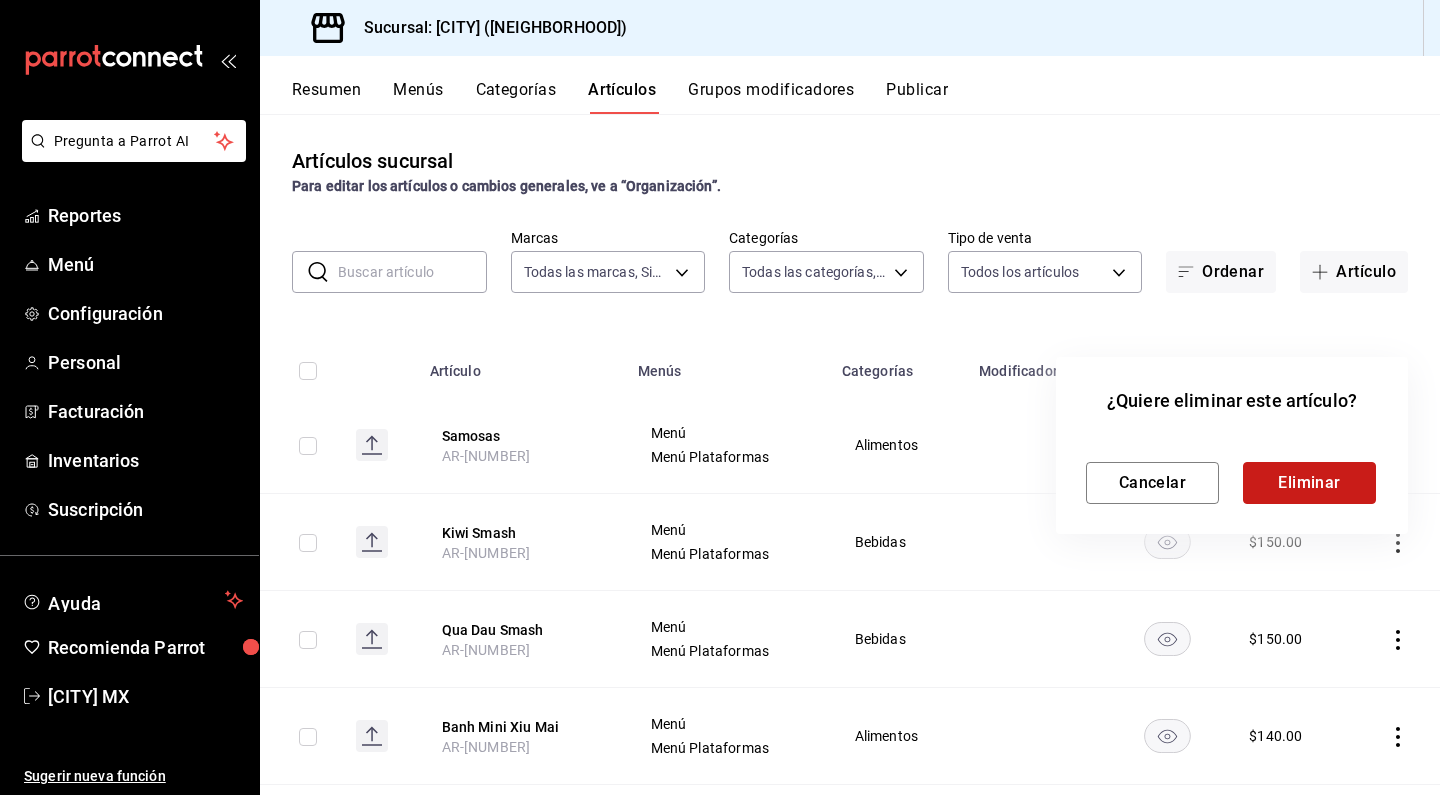 click on "Eliminar" at bounding box center (1309, 483) 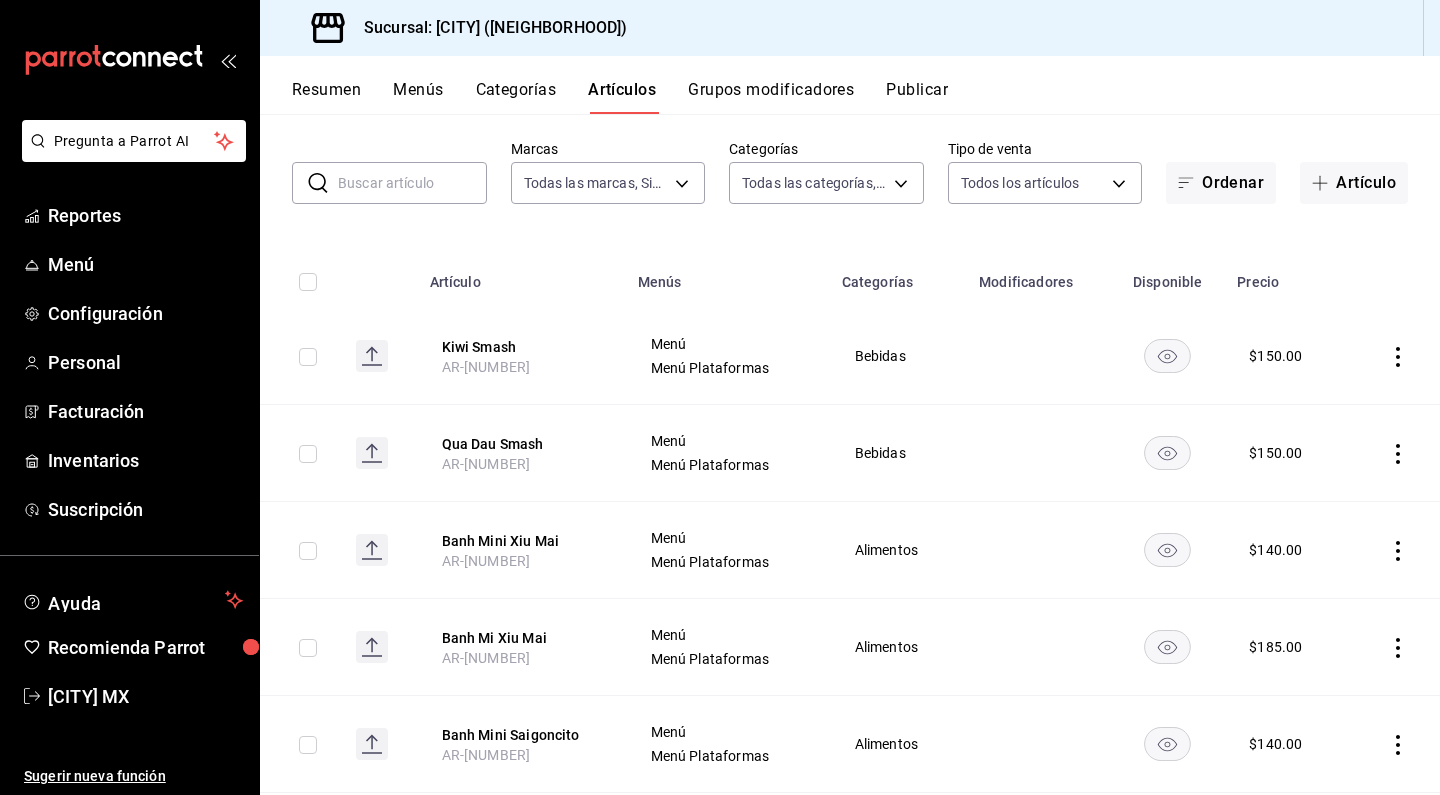 scroll, scrollTop: 96, scrollLeft: 0, axis: vertical 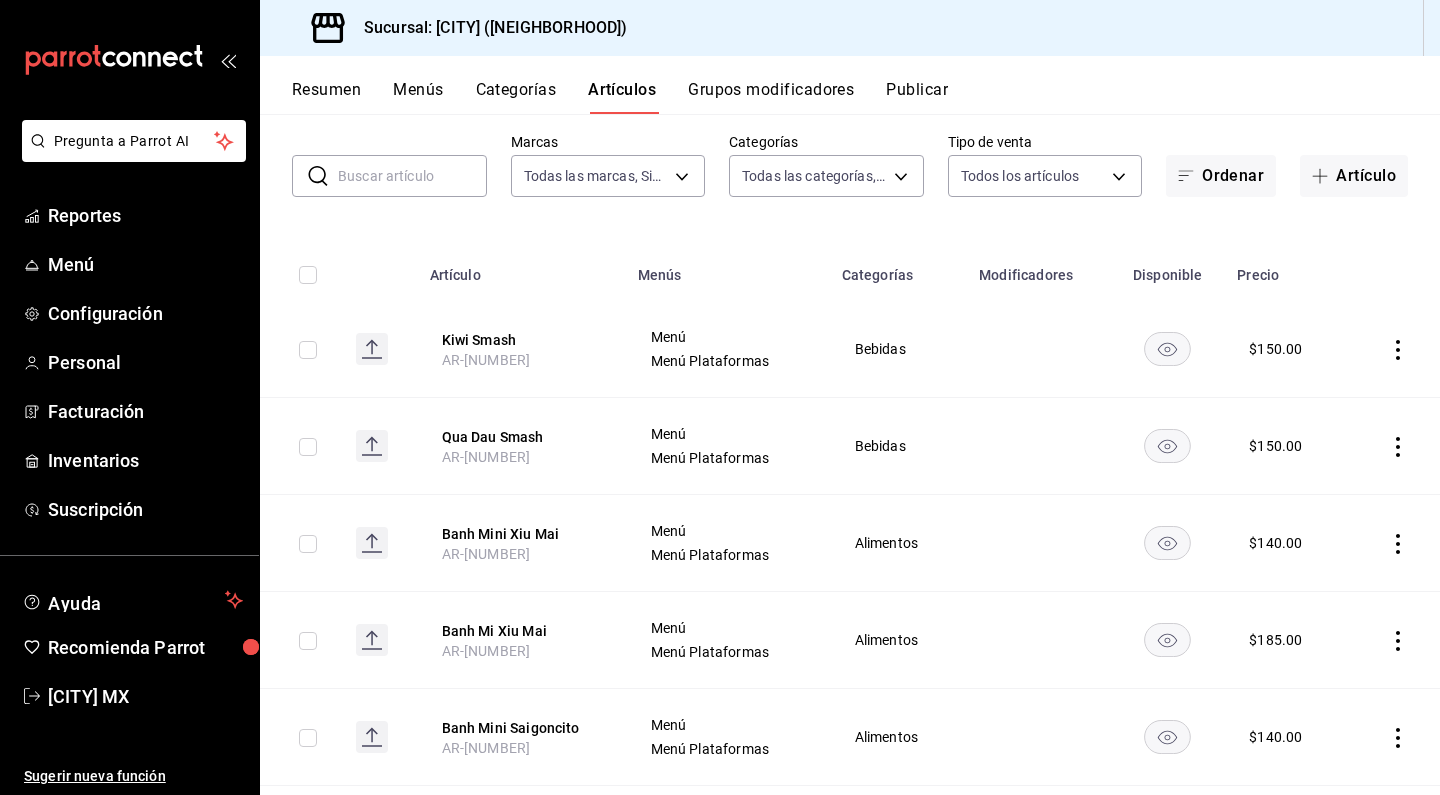 click 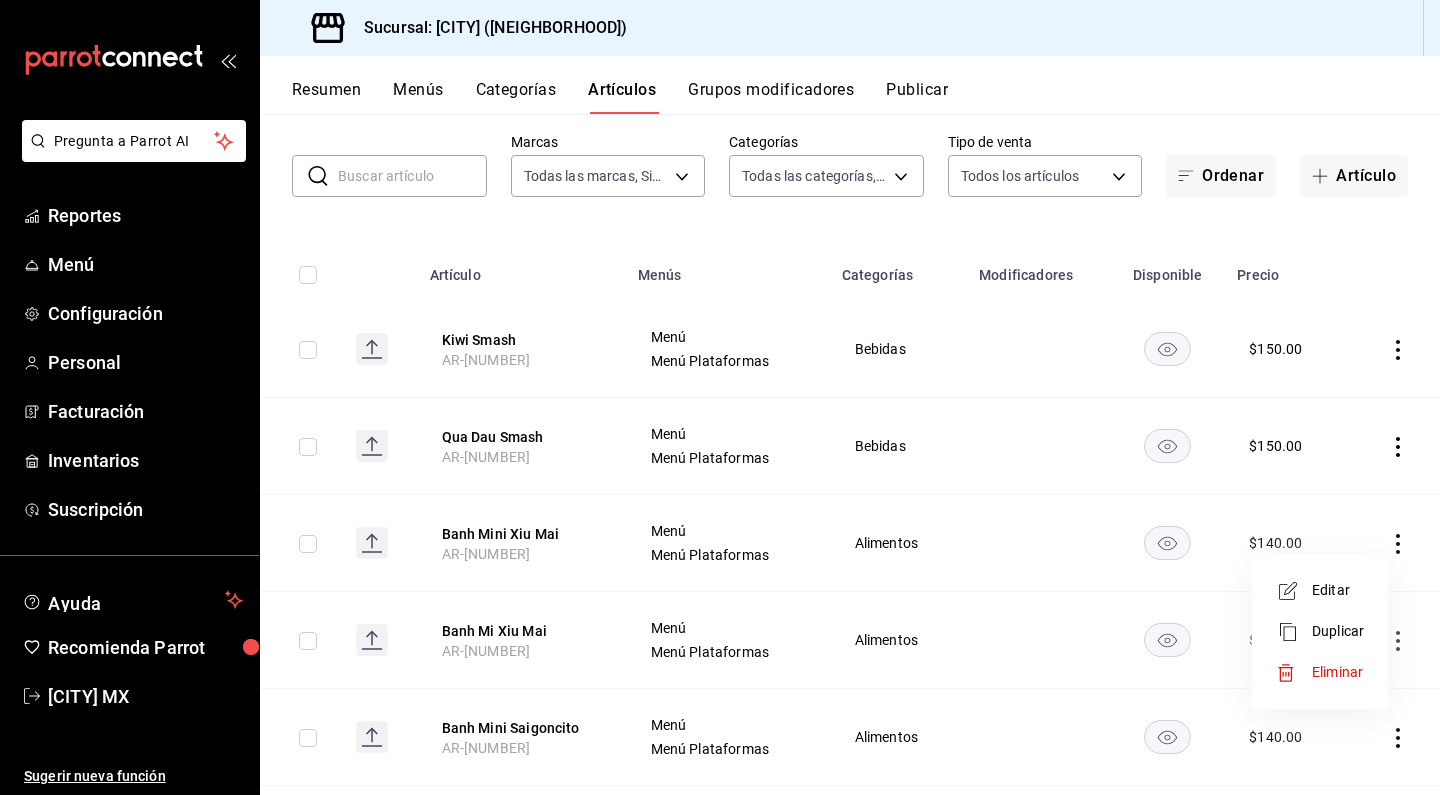 click on "Eliminar" at bounding box center (1337, 672) 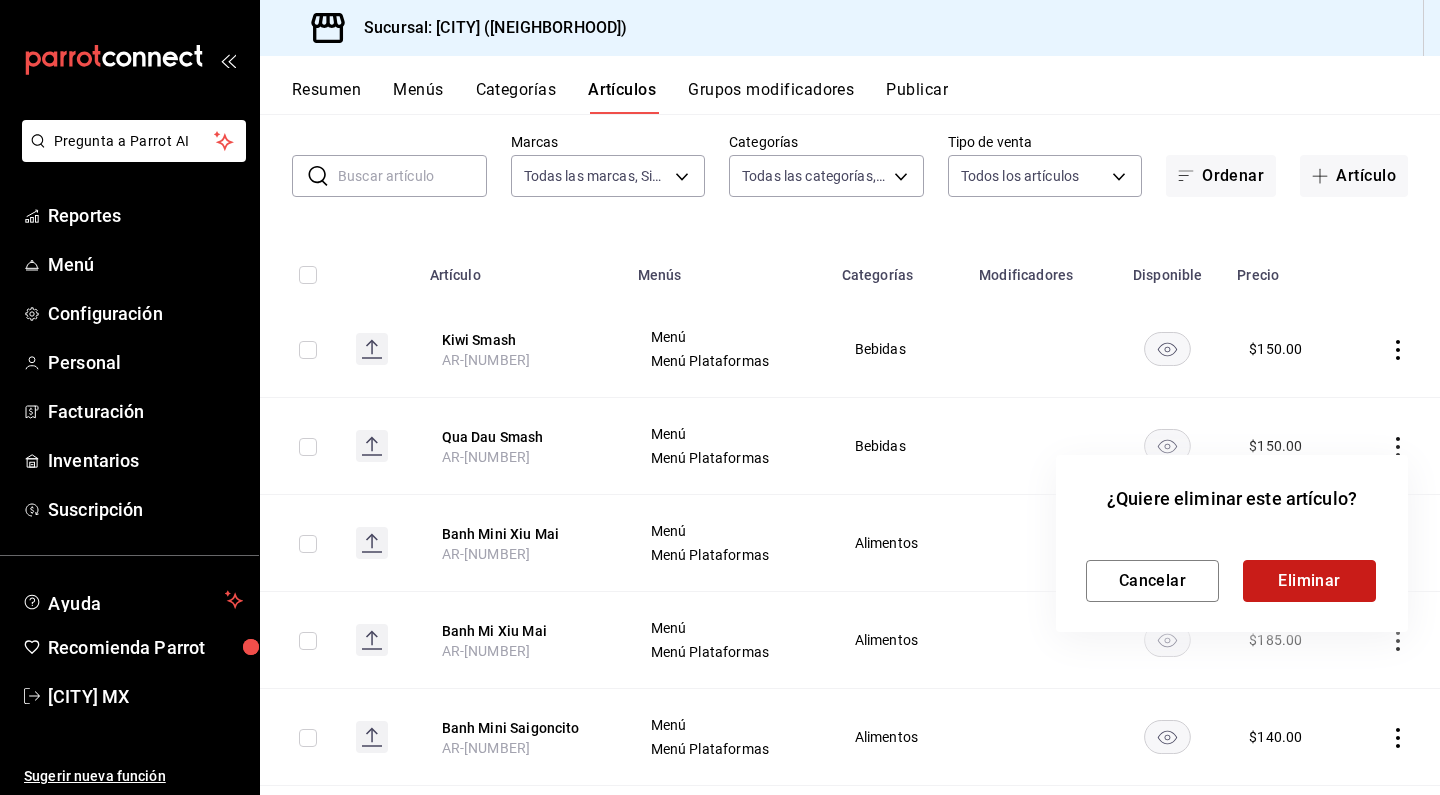click on "Eliminar" at bounding box center [1309, 581] 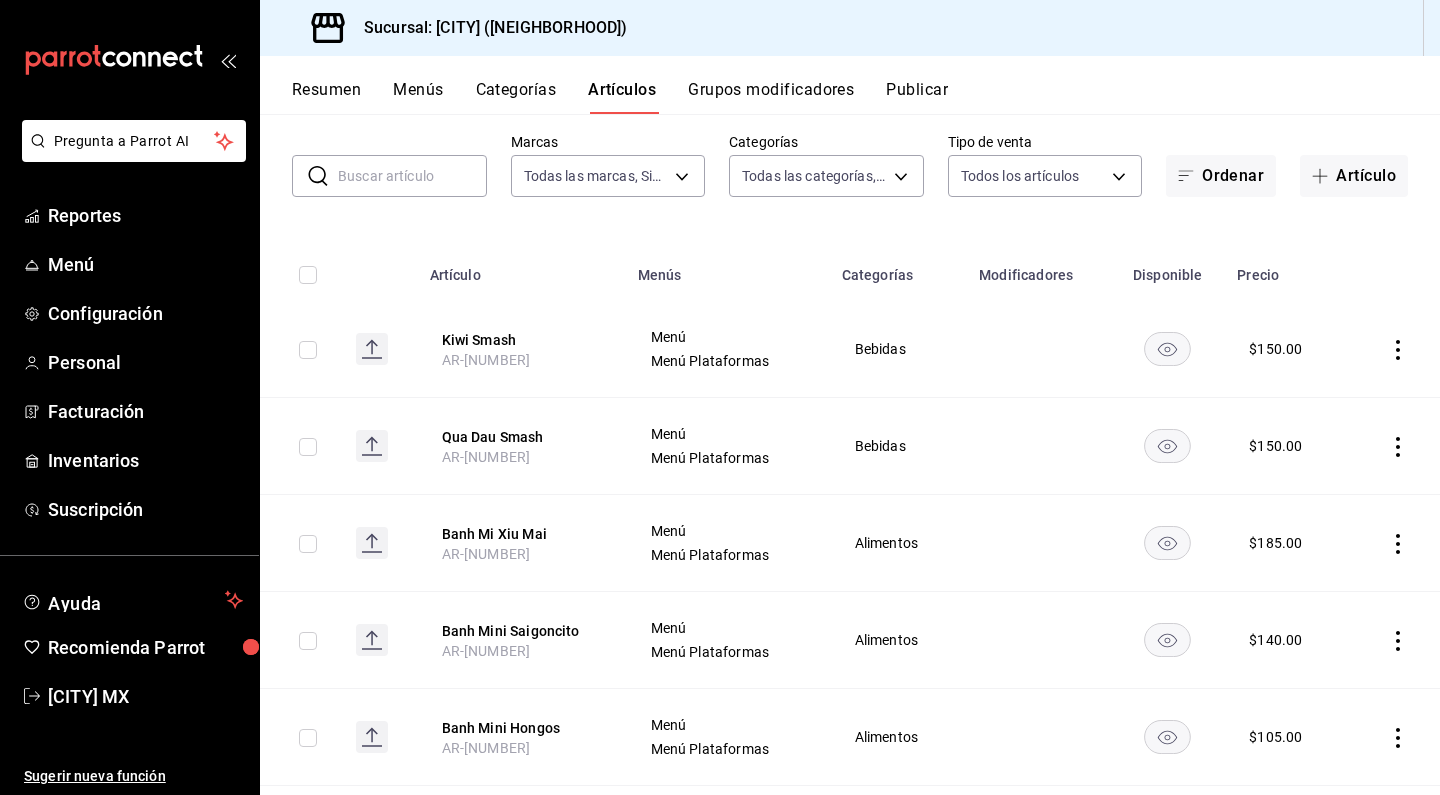 click 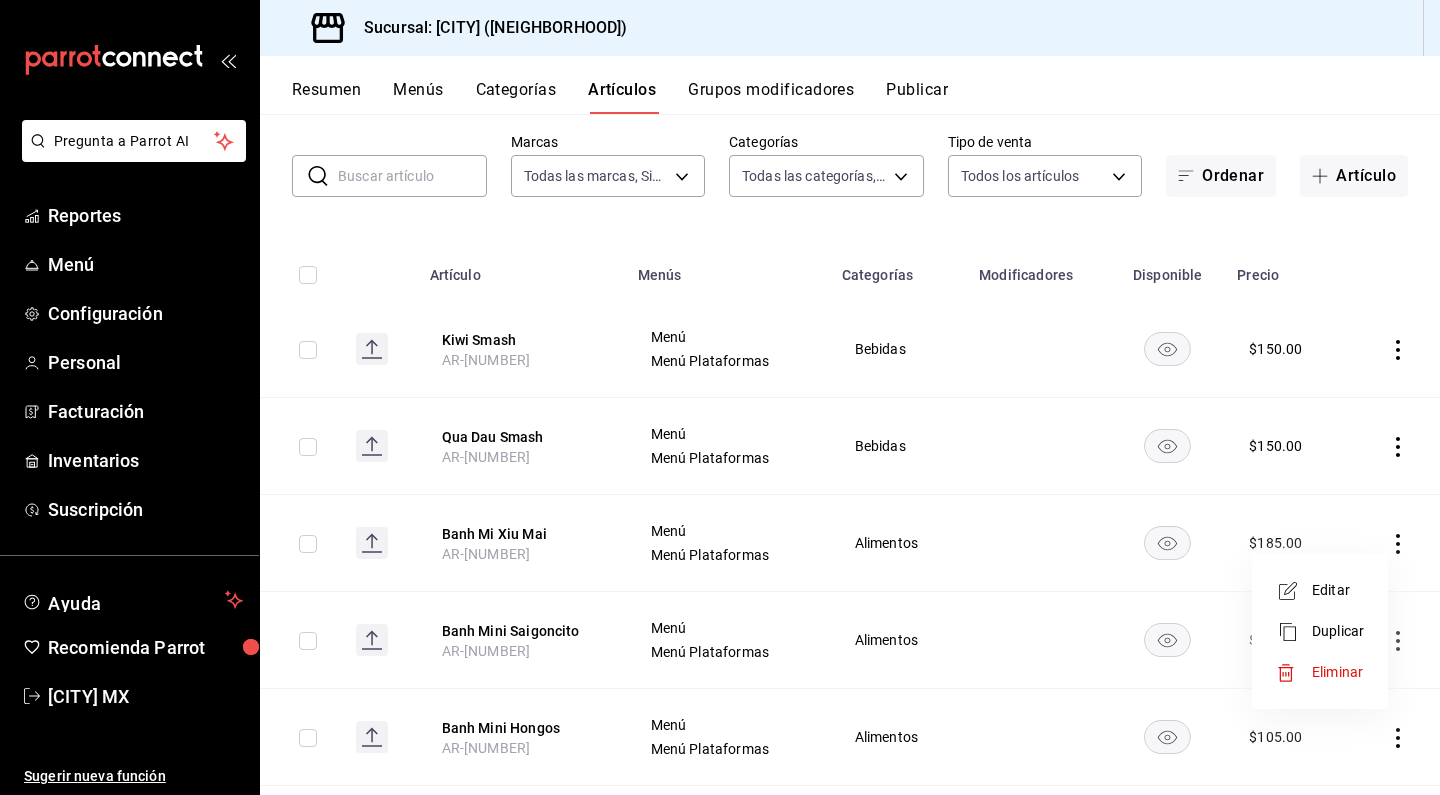 click on "Editar" at bounding box center [1338, 590] 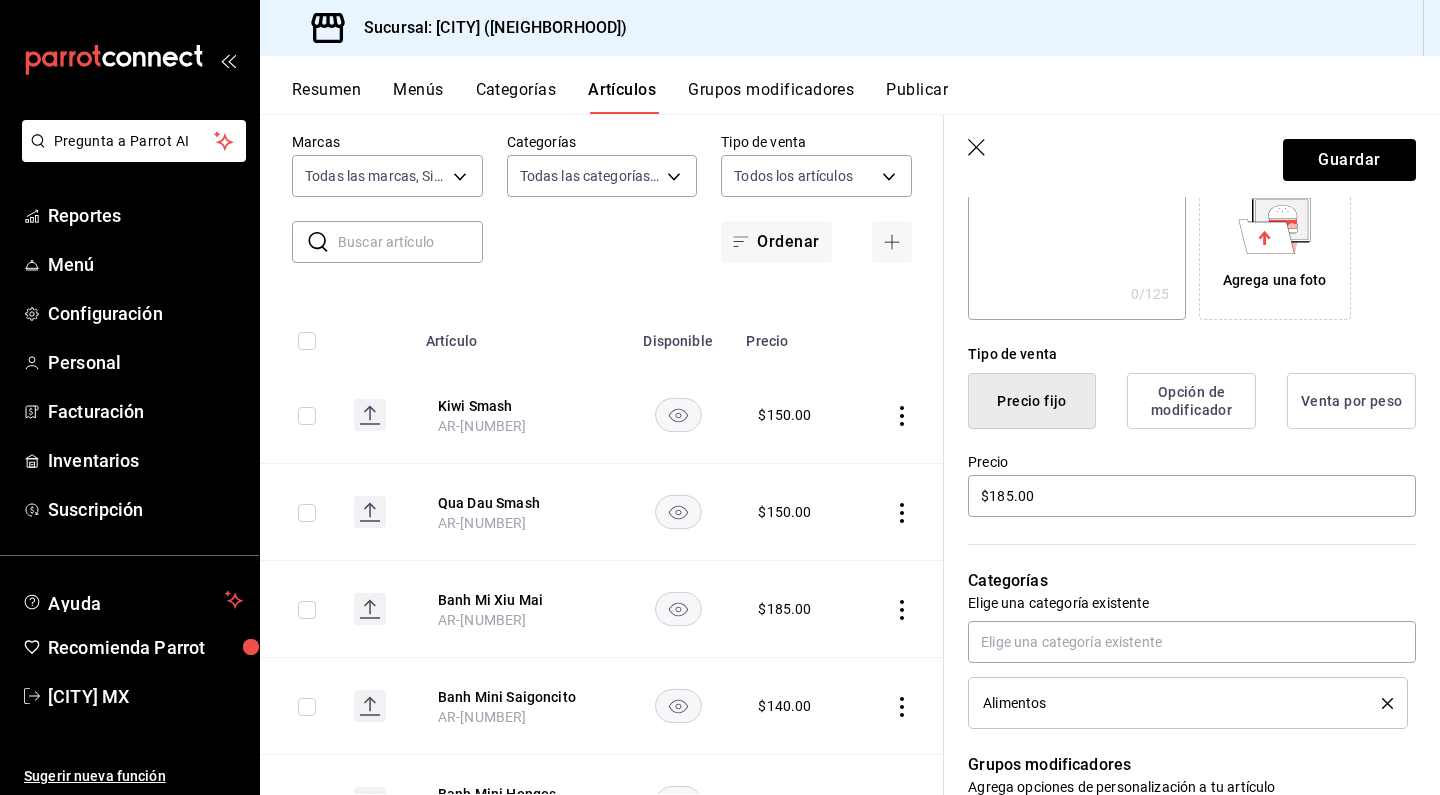 scroll, scrollTop: 351, scrollLeft: 0, axis: vertical 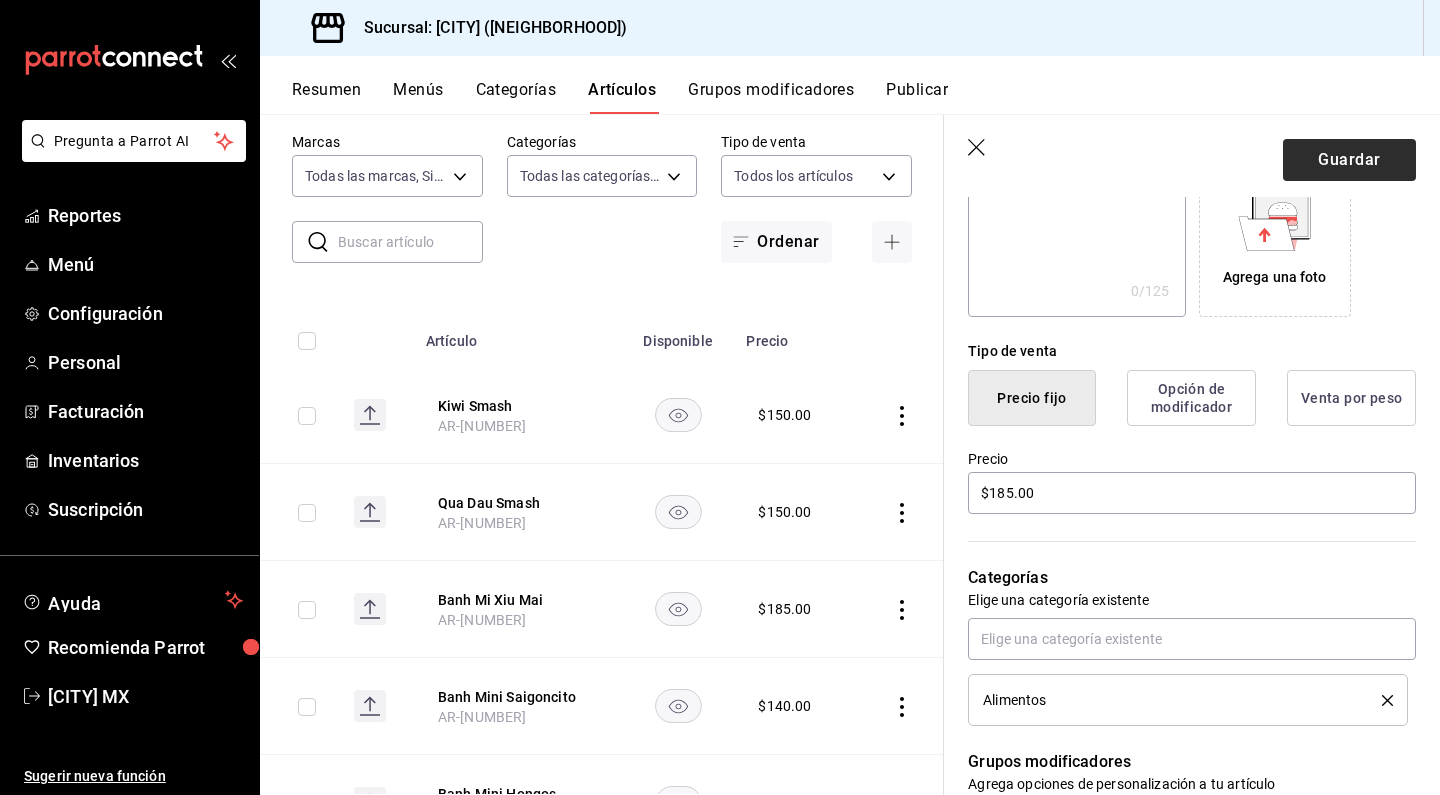 type on "Banh Mi Cariñito" 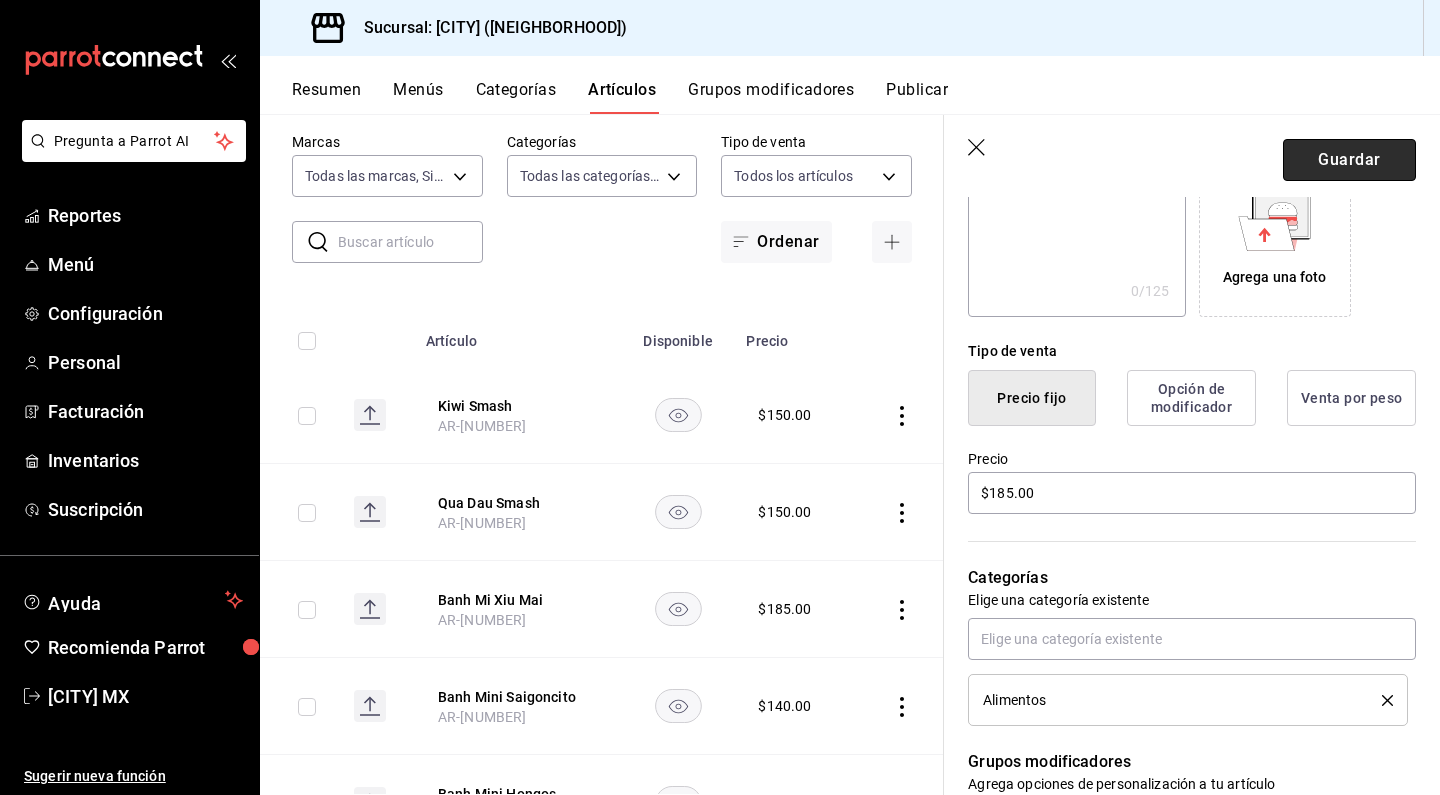 click on "Guardar" at bounding box center [1349, 160] 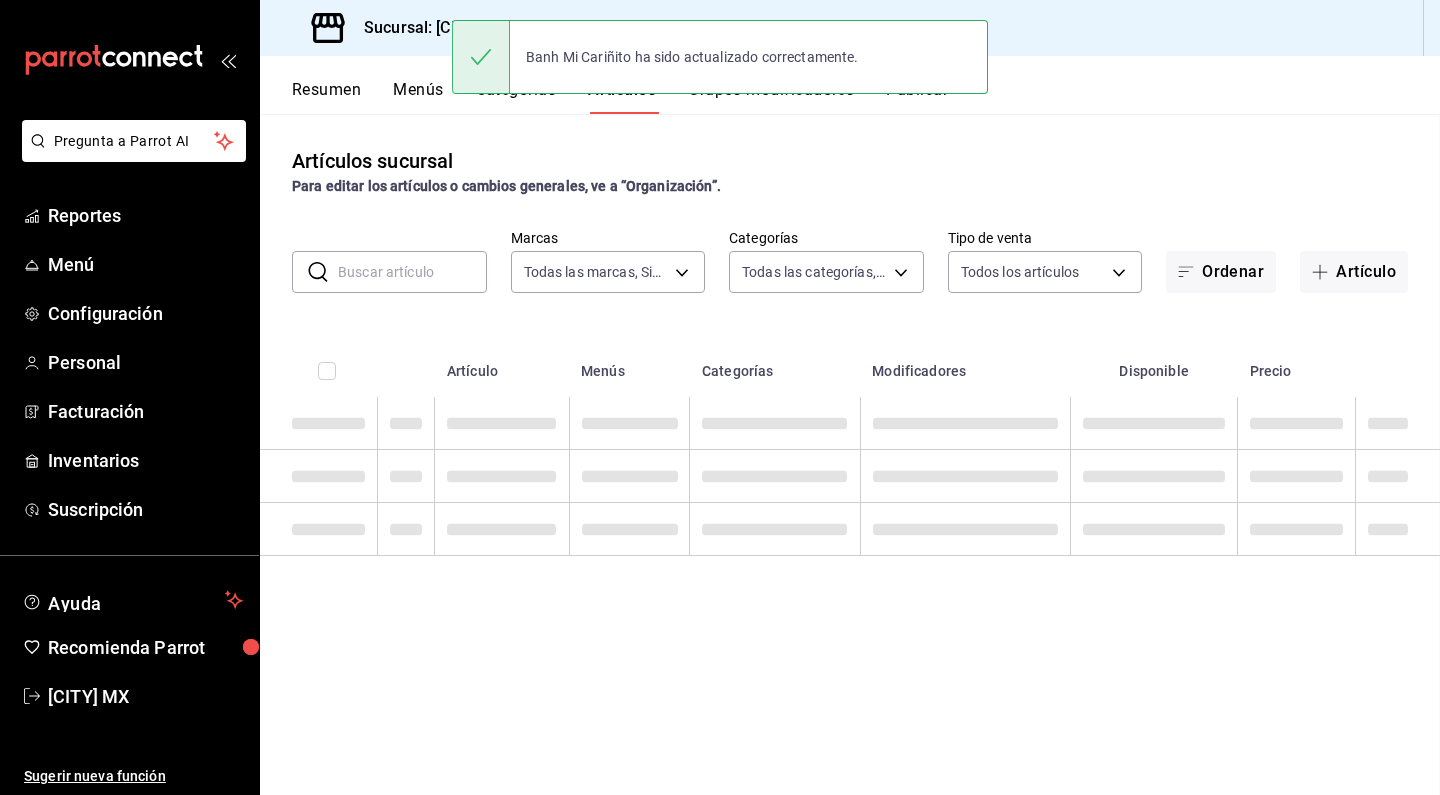 scroll, scrollTop: 0, scrollLeft: 0, axis: both 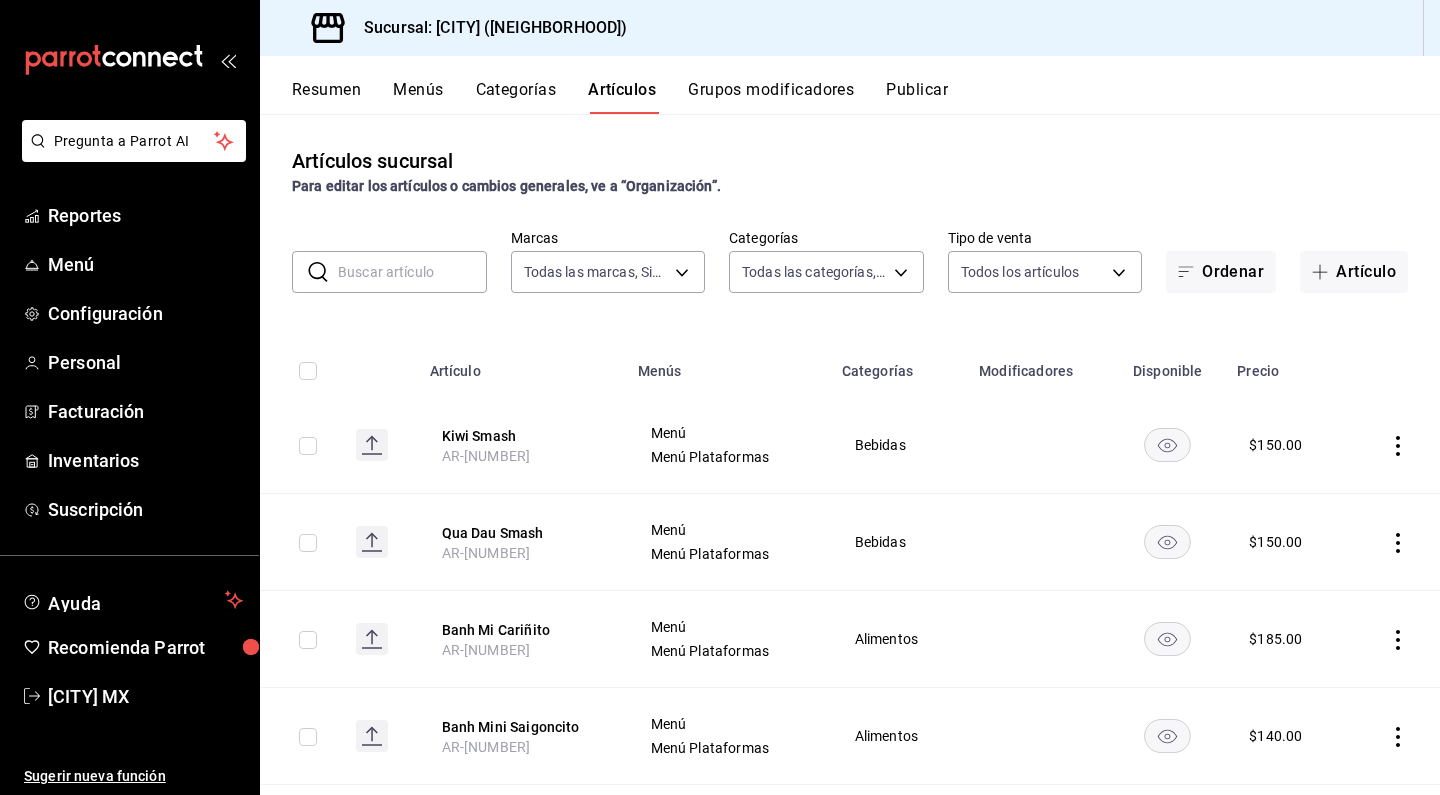 click 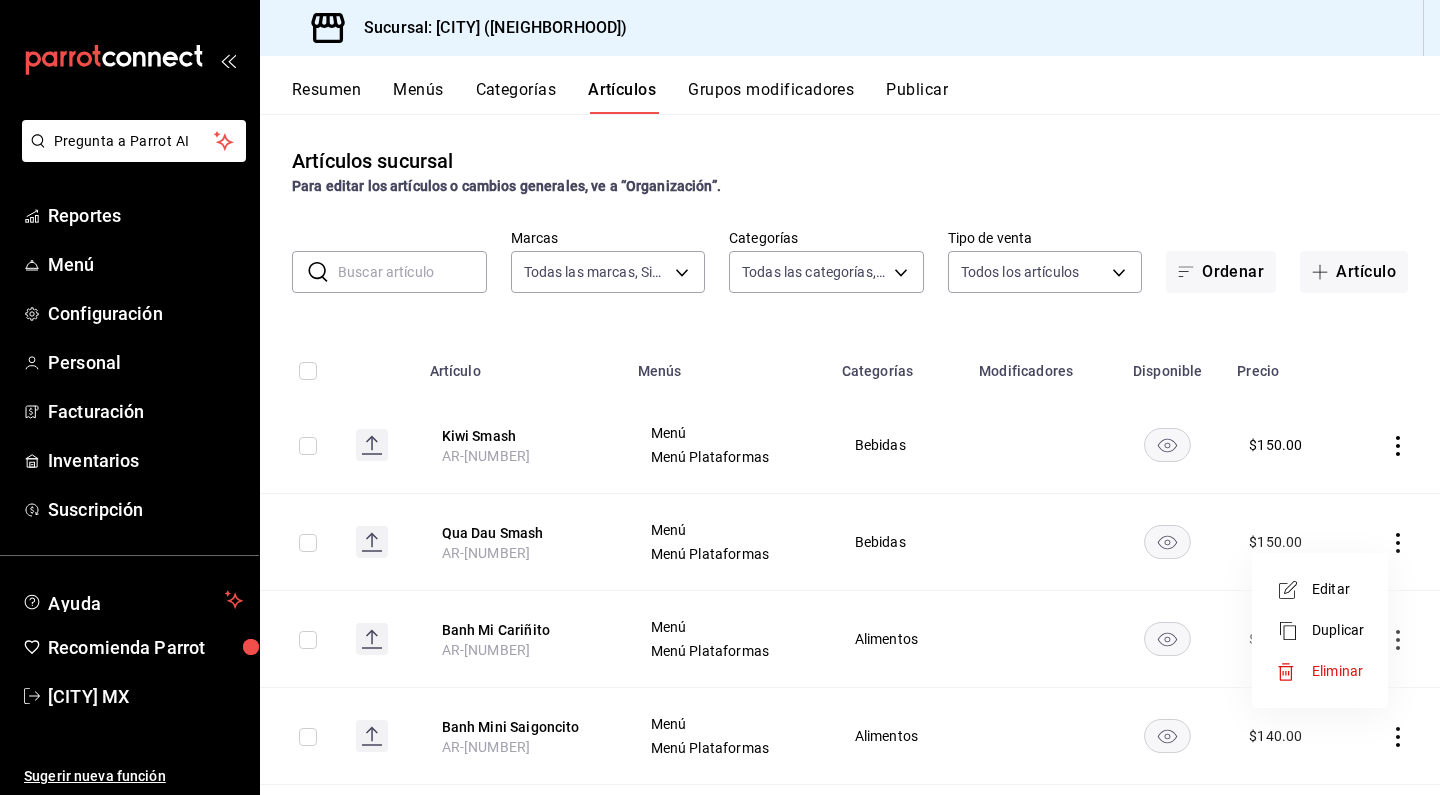 click on "Editar" at bounding box center (1338, 589) 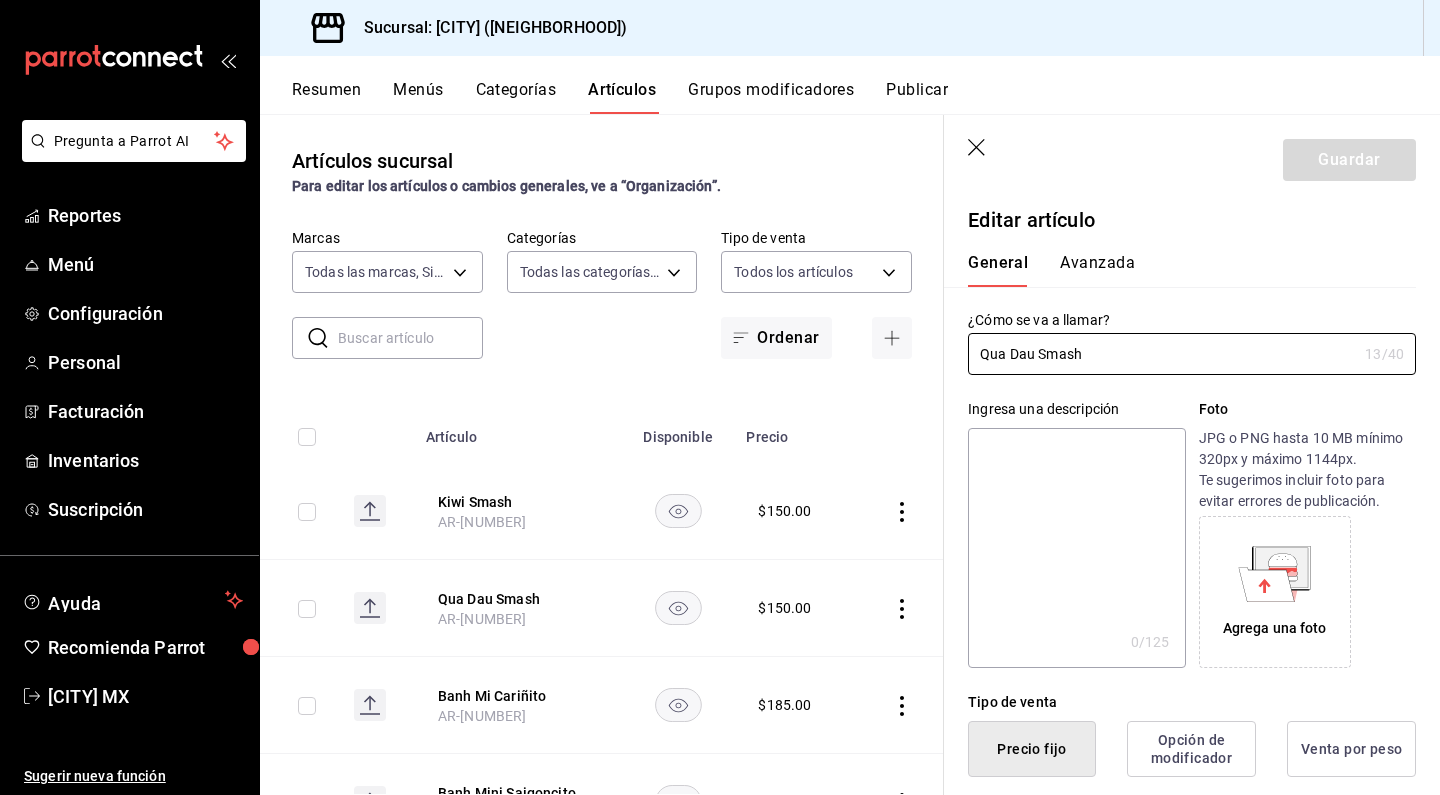 type on "$150.00" 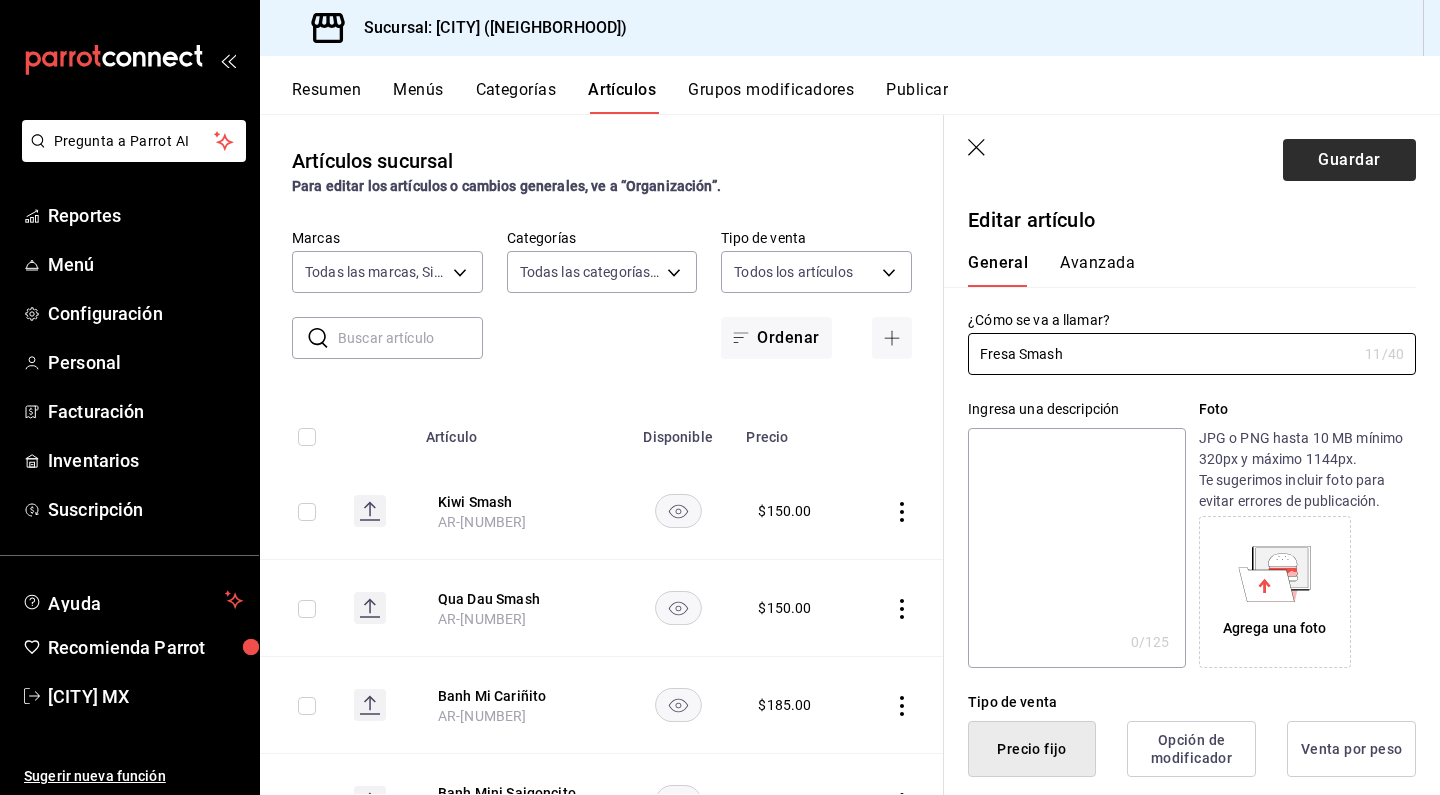 type on "Fresa Smash" 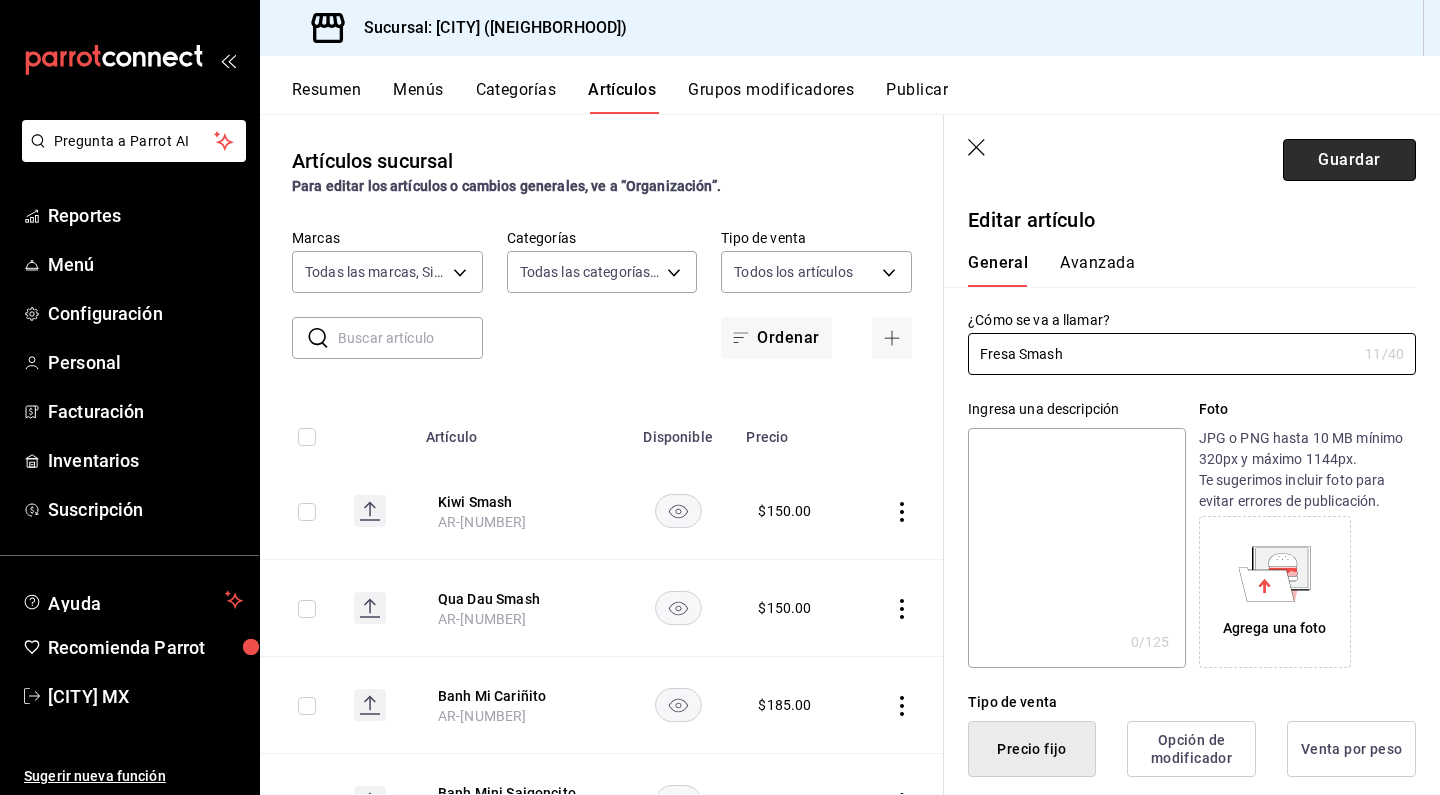 click on "Guardar" at bounding box center [1349, 160] 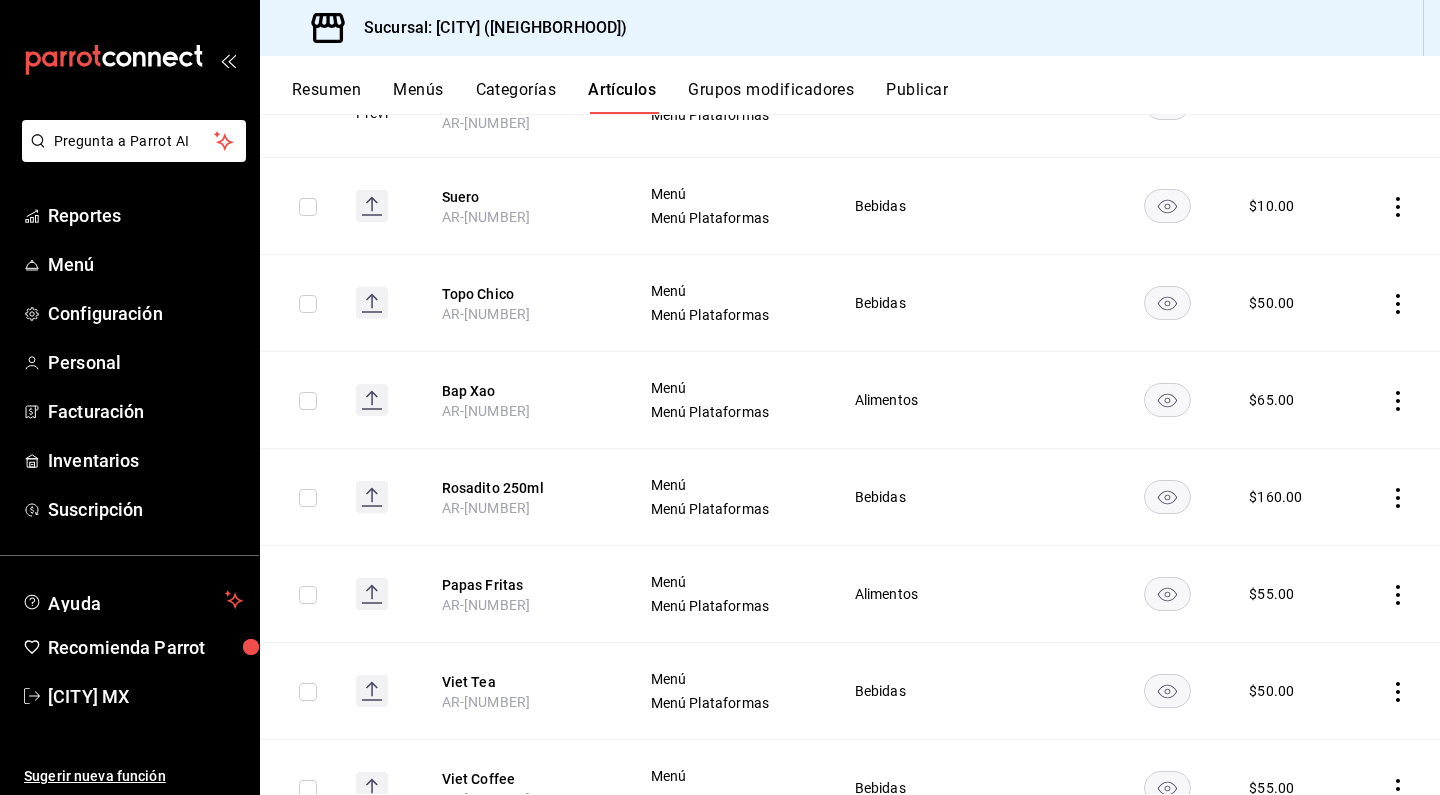 scroll, scrollTop: 1028, scrollLeft: 0, axis: vertical 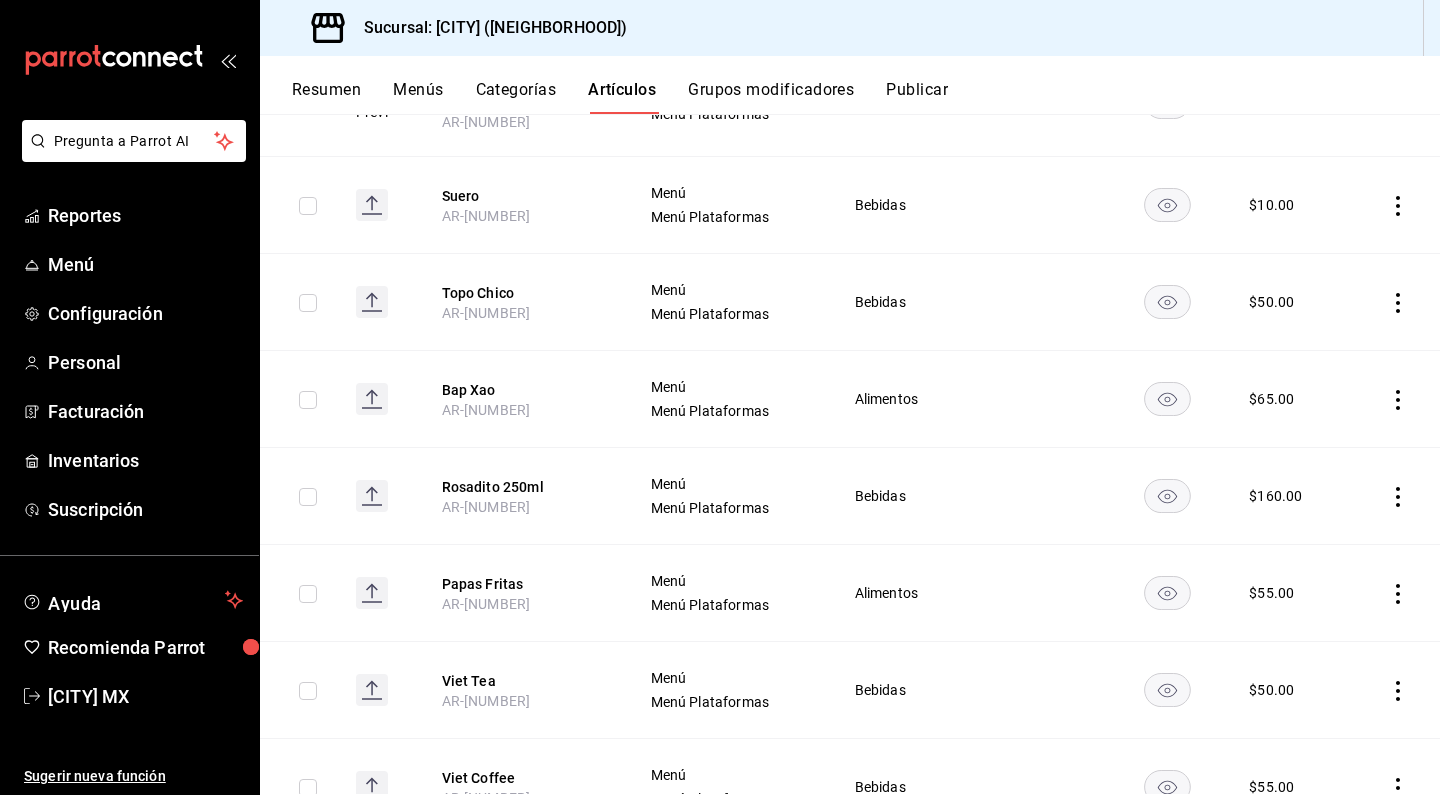 click 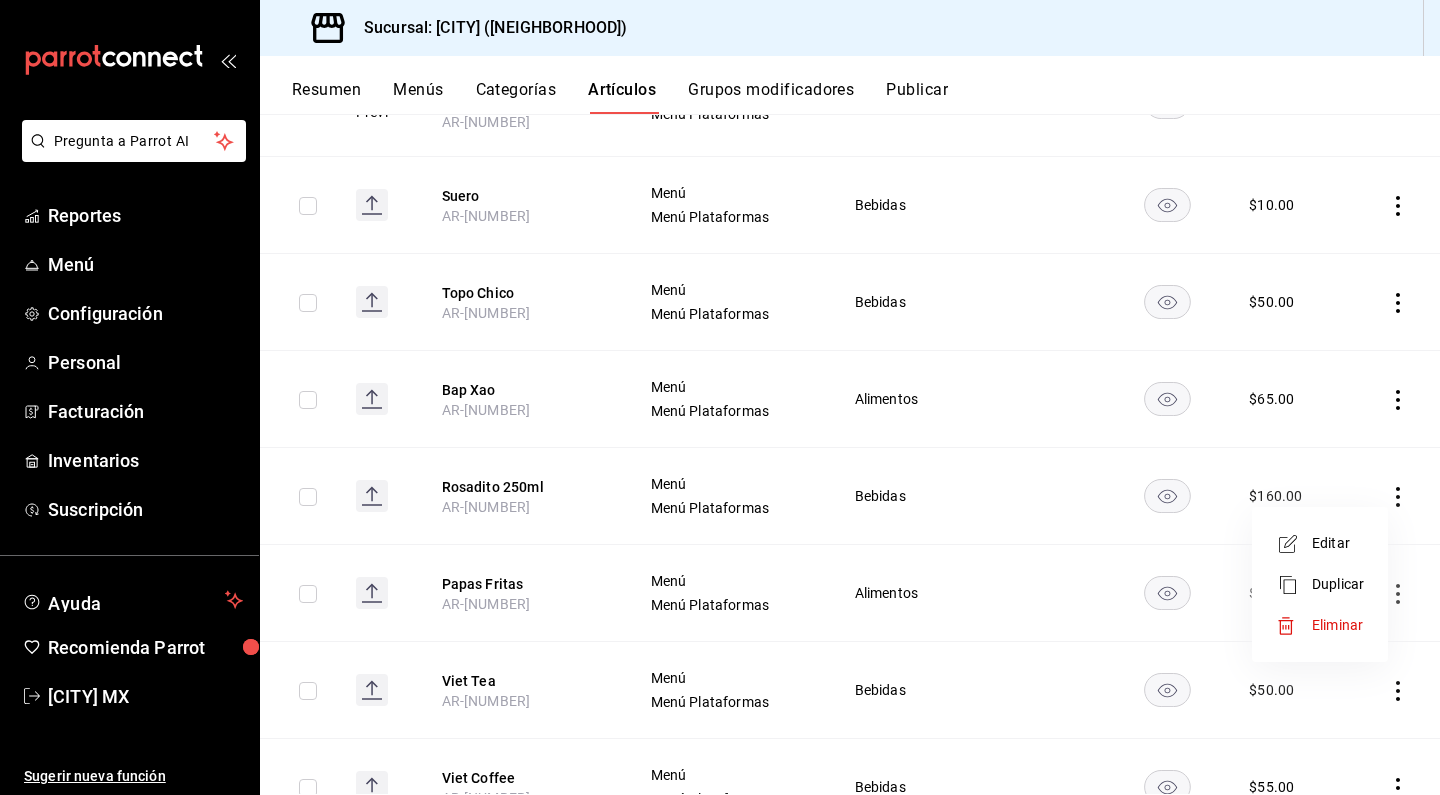 click on "Eliminar" at bounding box center (1337, 625) 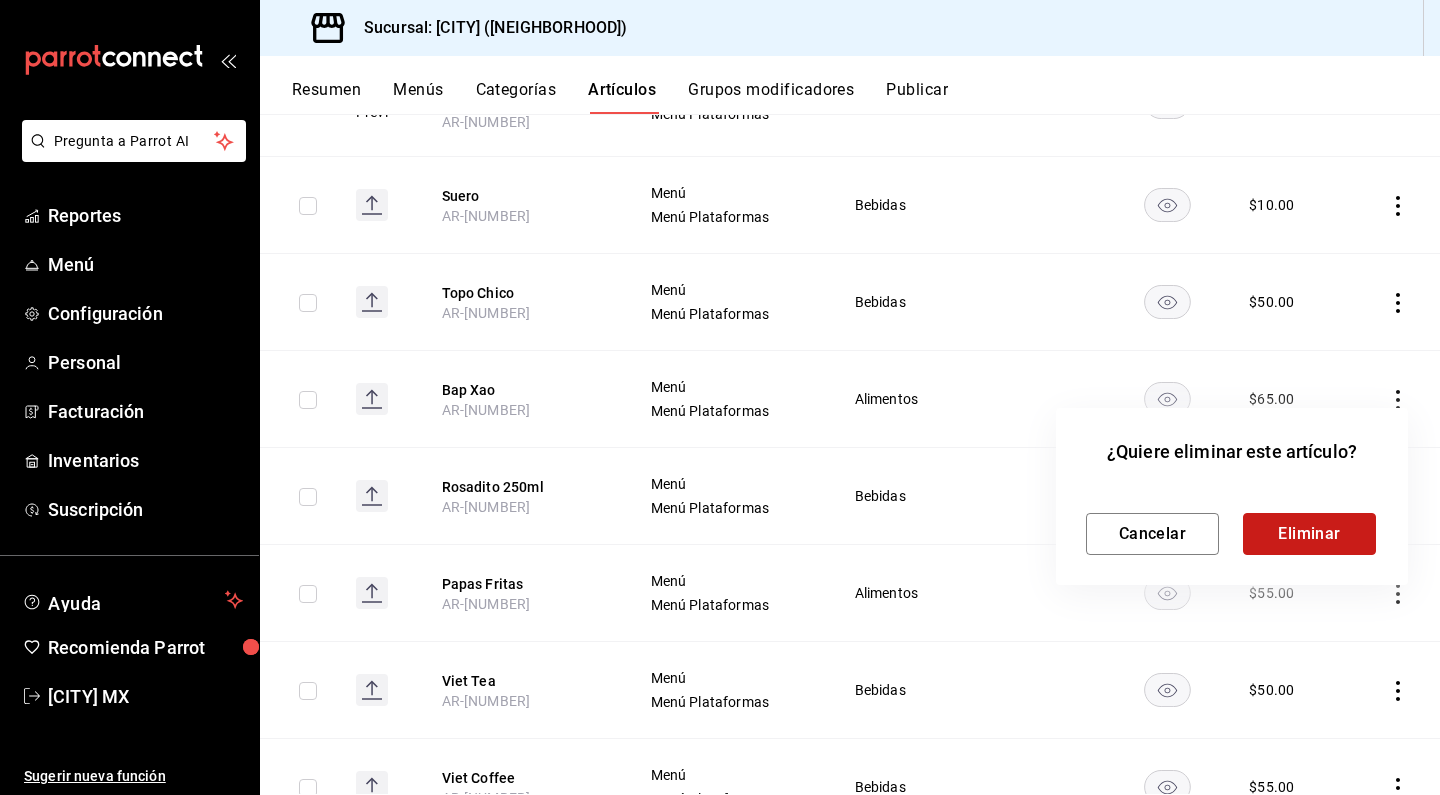 click on "Eliminar" at bounding box center (1309, 534) 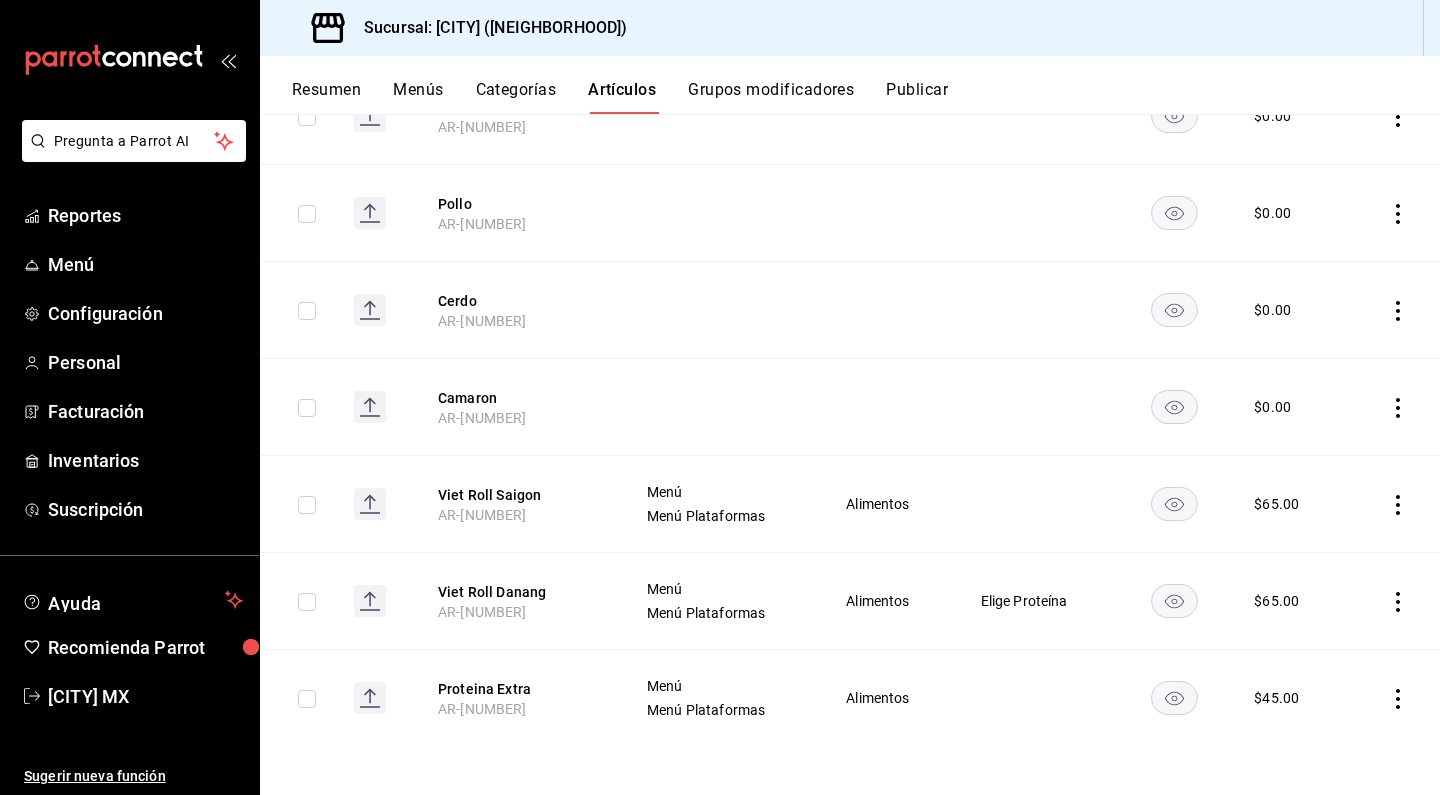 scroll, scrollTop: 3772, scrollLeft: 0, axis: vertical 